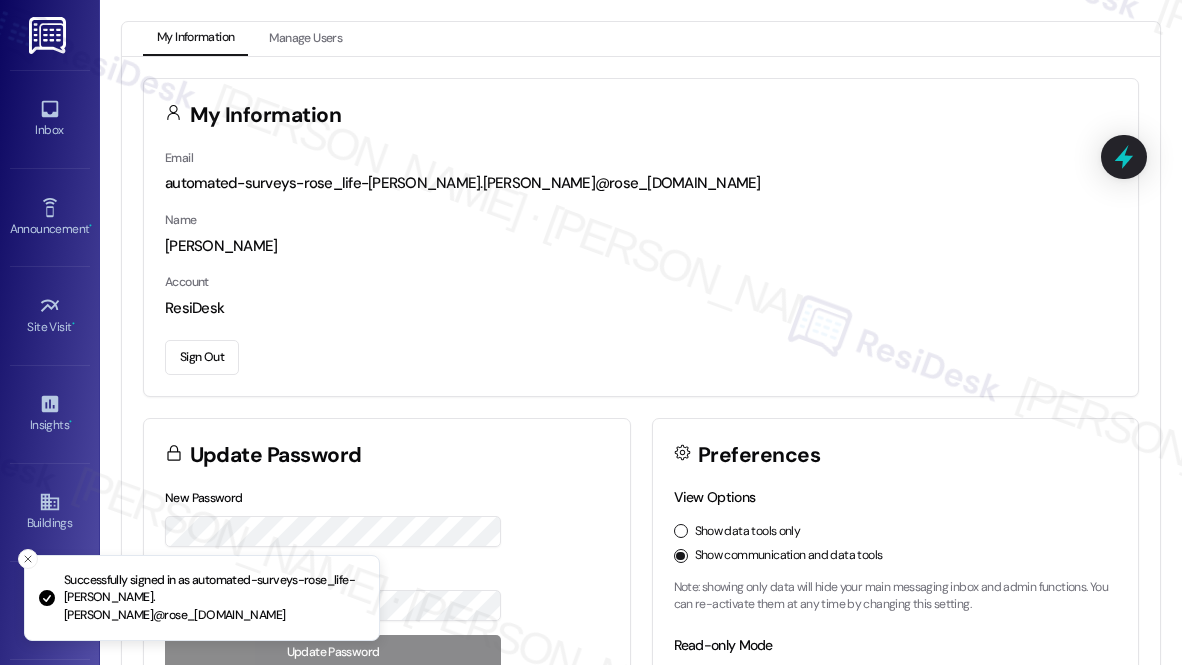 scroll, scrollTop: 0, scrollLeft: 0, axis: both 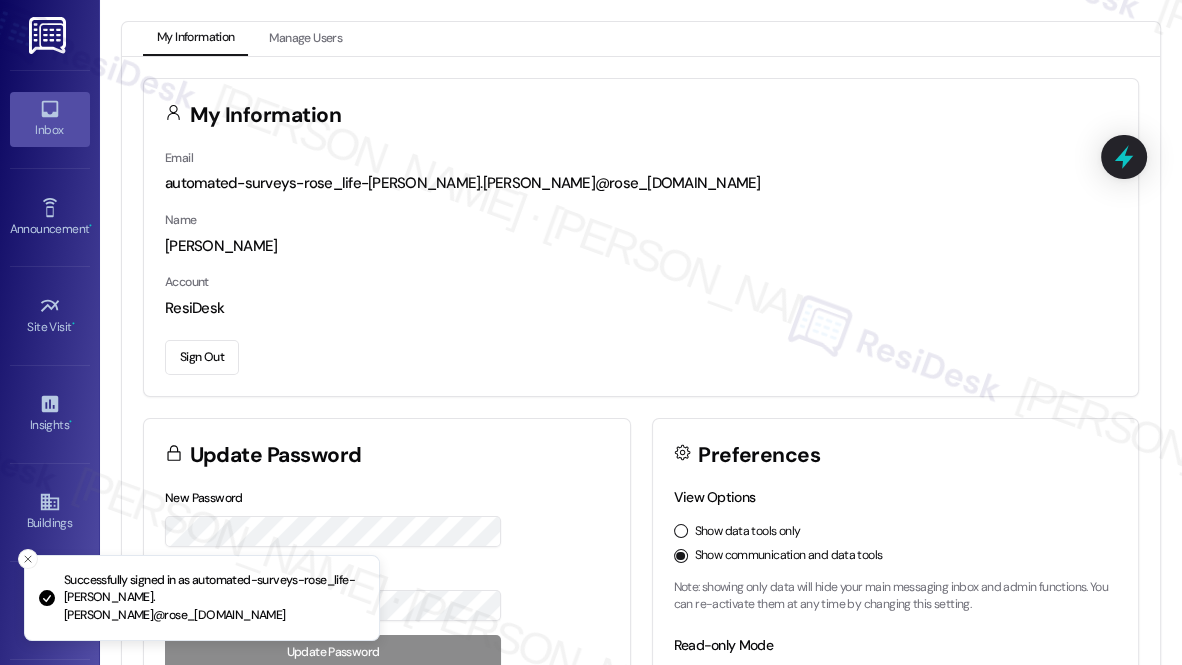 click 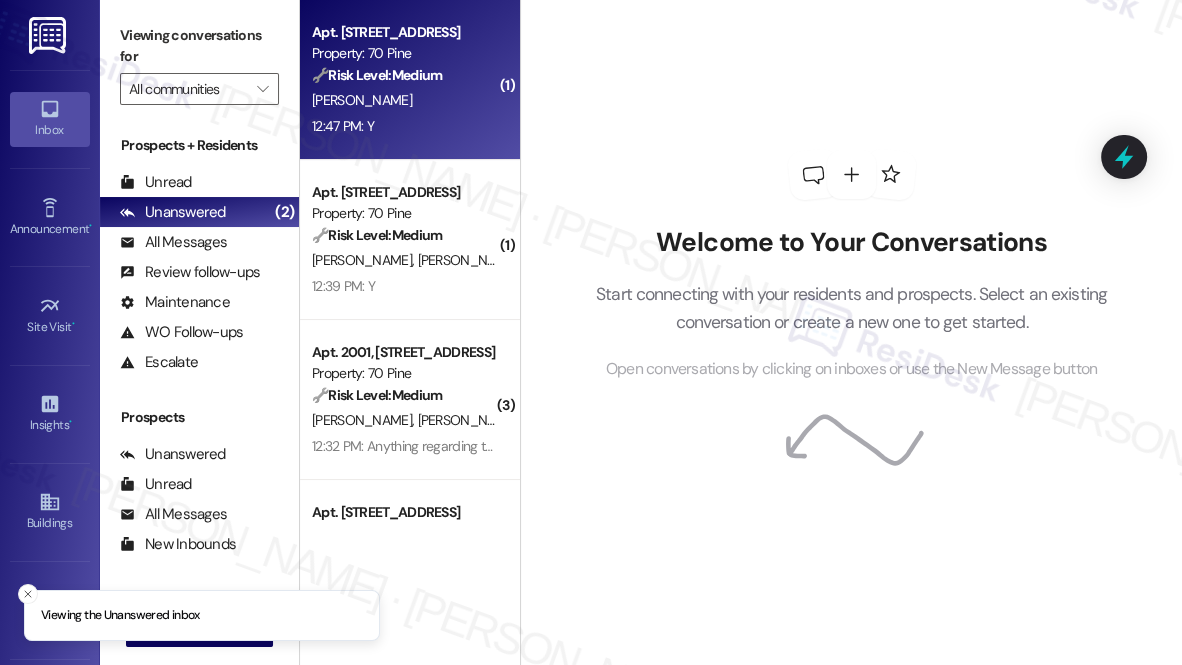 scroll, scrollTop: 117, scrollLeft: 0, axis: vertical 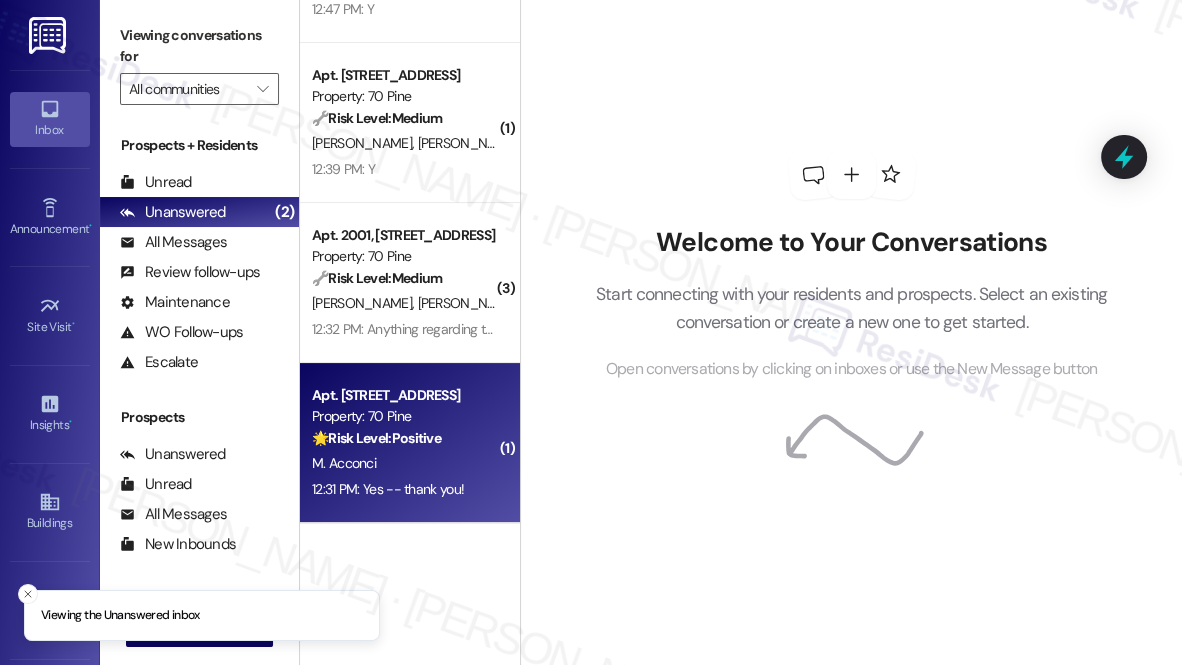 click on "🌟  Risk Level:  Positive" at bounding box center [376, 438] 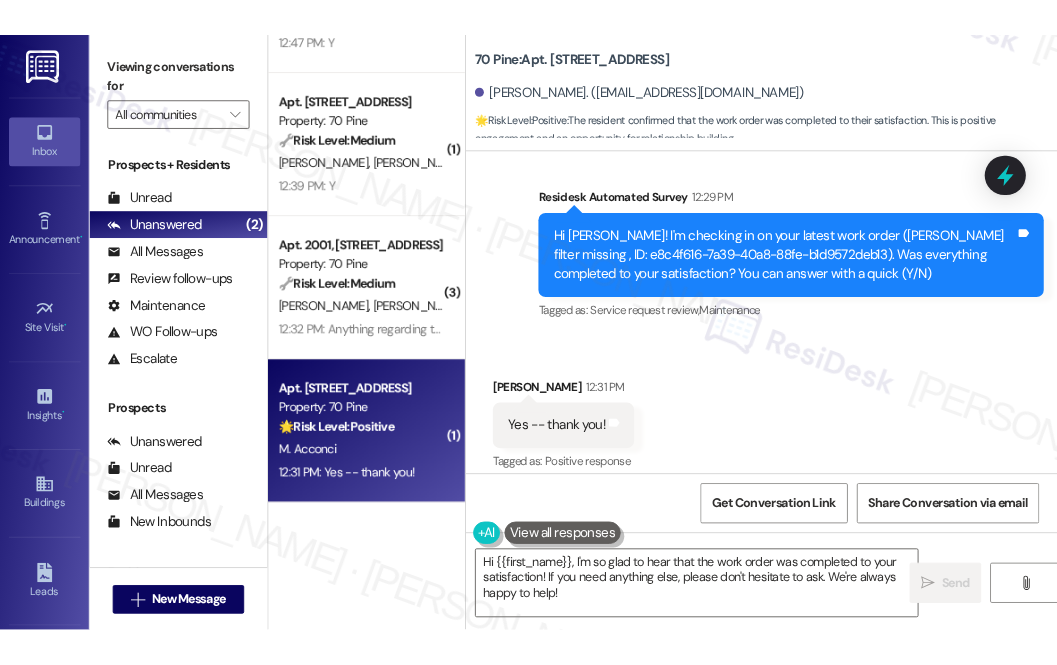 scroll, scrollTop: 545, scrollLeft: 0, axis: vertical 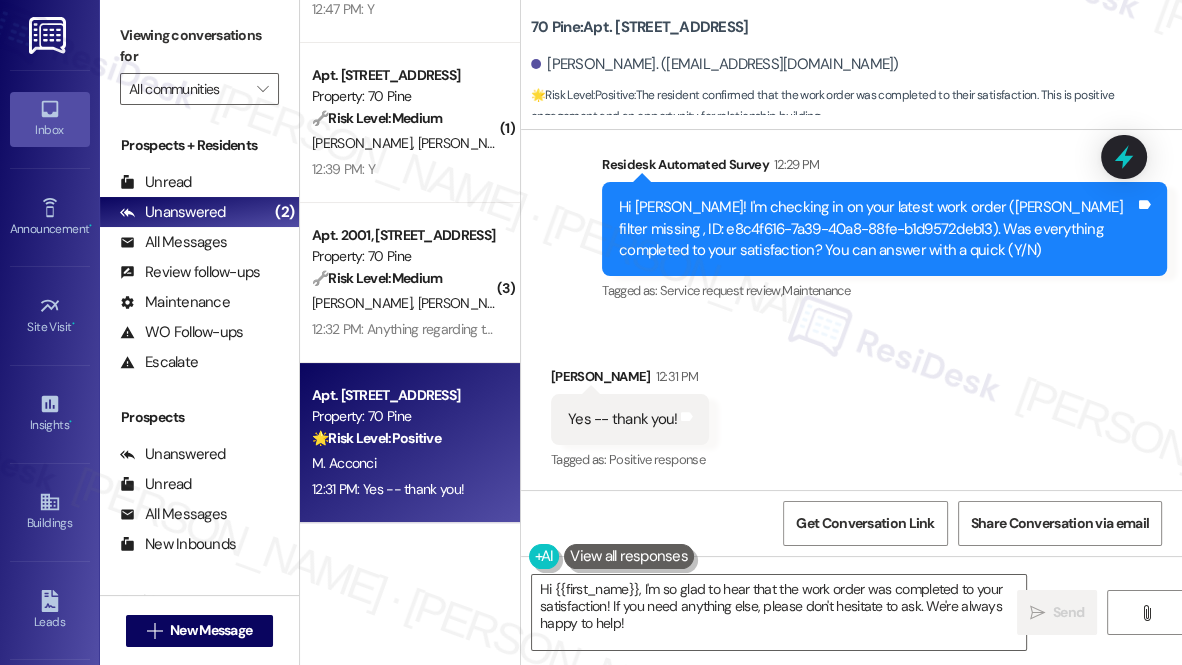 click on "Hi [PERSON_NAME]! I'm checking in on your latest work order ([PERSON_NAME] filter missing , ID: e8c4f616-7a39-40a8-88fe-b1d9572deb13). Was everything completed to your satisfaction? You can answer with a quick (Y/N)" at bounding box center [877, 229] 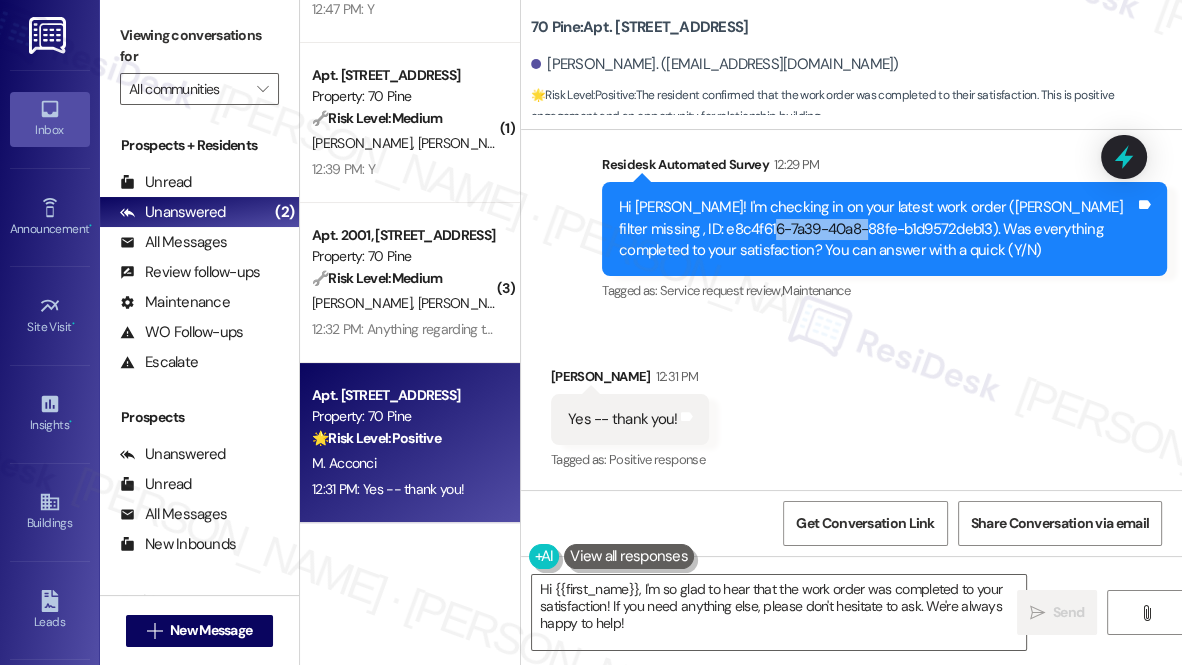 click on "Hi [PERSON_NAME]! I'm checking in on your latest work order ([PERSON_NAME] filter missing , ID: e8c4f616-7a39-40a8-88fe-b1d9572deb13). Was everything completed to your satisfaction? You can answer with a quick (Y/N)" at bounding box center [877, 229] 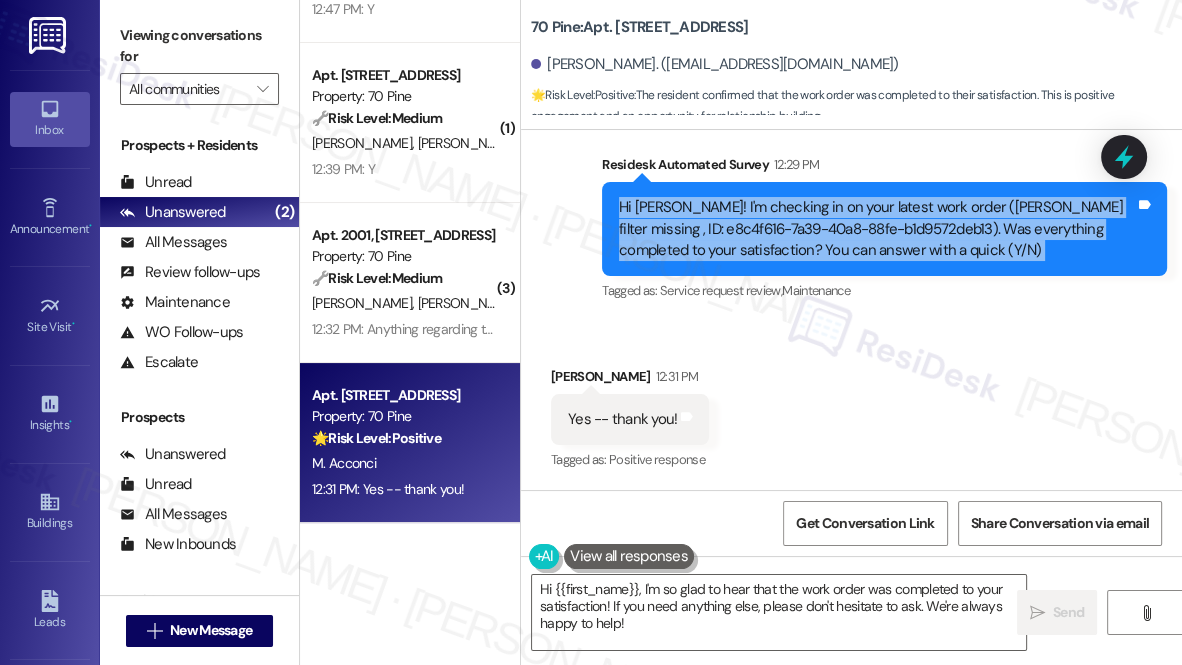 click on "Hi [PERSON_NAME]! I'm checking in on your latest work order ([PERSON_NAME] filter missing , ID: e8c4f616-7a39-40a8-88fe-b1d9572deb13). Was everything completed to your satisfaction? You can answer with a quick (Y/N)" at bounding box center (877, 229) 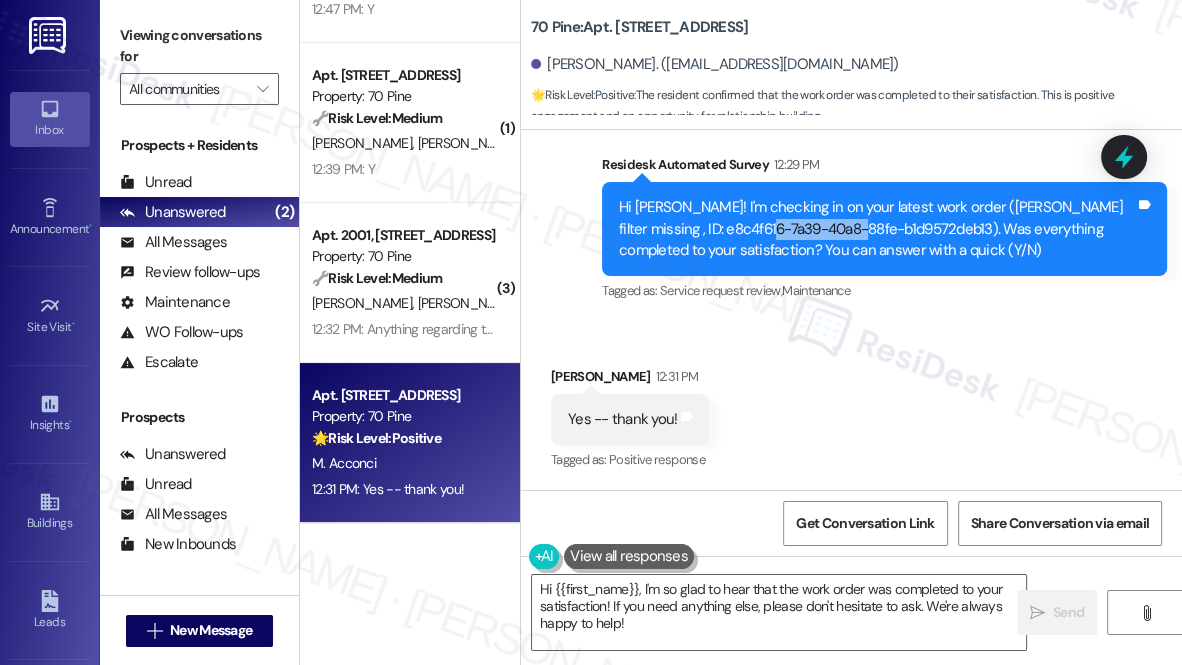 click on "Hi [PERSON_NAME]! I'm checking in on your latest work order ([PERSON_NAME] filter missing , ID: e8c4f616-7a39-40a8-88fe-b1d9572deb13). Was everything completed to your satisfaction? You can answer with a quick (Y/N)" at bounding box center [877, 229] 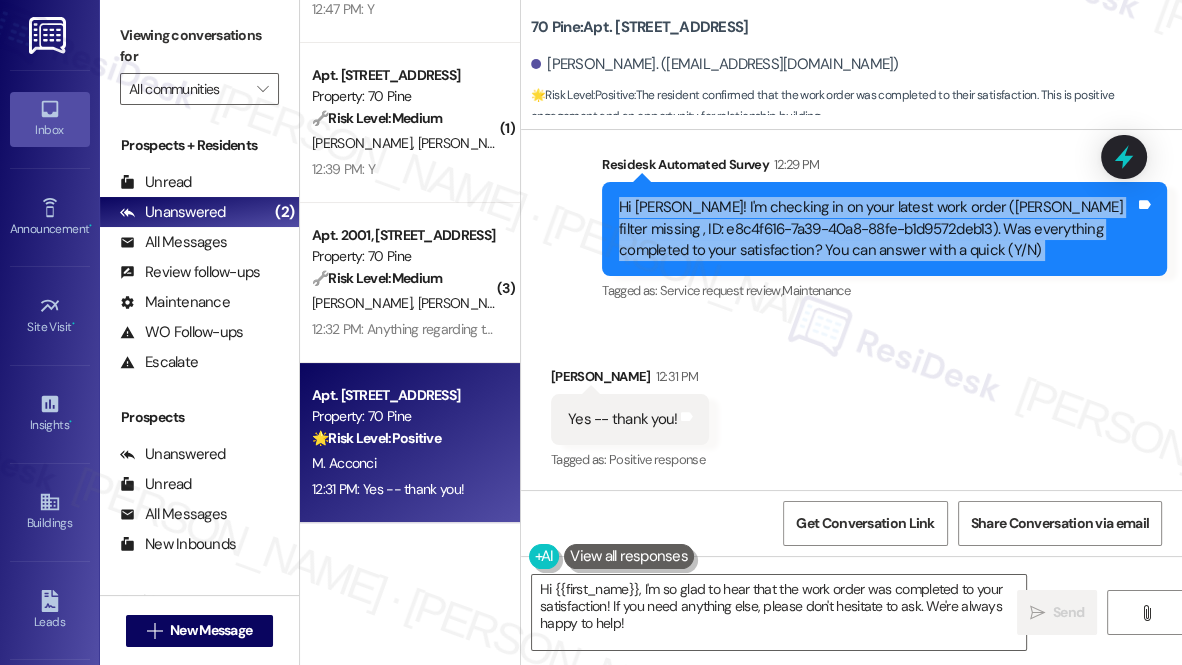 click on "Hi [PERSON_NAME]! I'm checking in on your latest work order ([PERSON_NAME] filter missing , ID: e8c4f616-7a39-40a8-88fe-b1d9572deb13). Was everything completed to your satisfaction? You can answer with a quick (Y/N)" at bounding box center (877, 229) 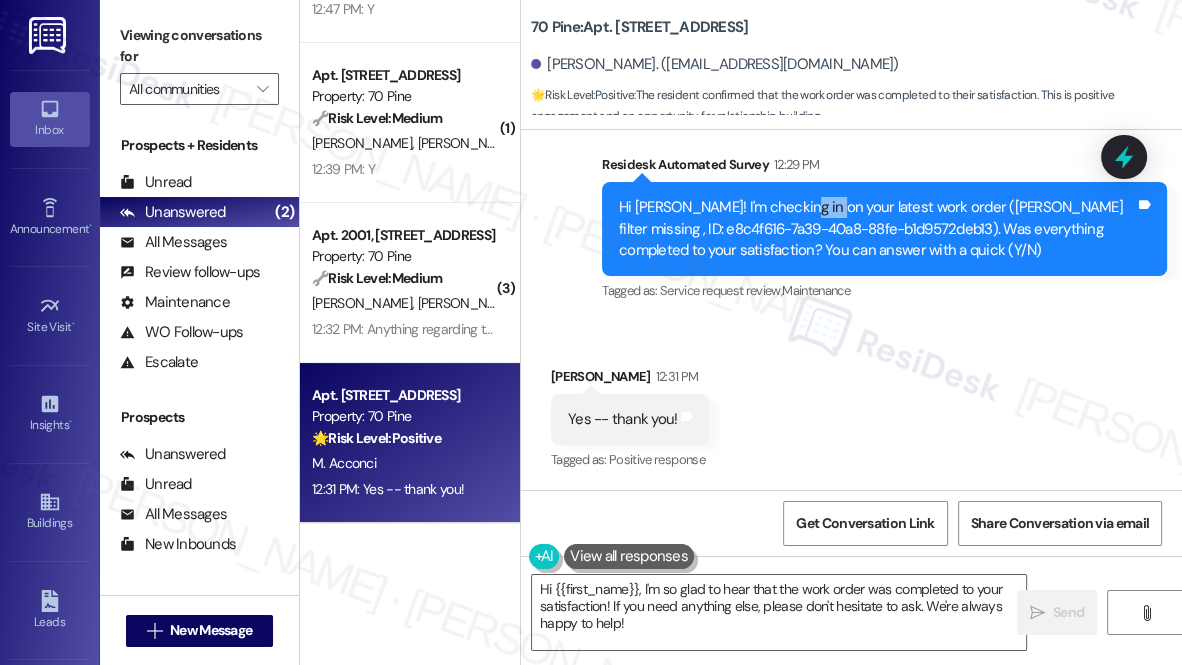 click on "Hi [PERSON_NAME]! I'm checking in on your latest work order ([PERSON_NAME] filter missing , ID: e8c4f616-7a39-40a8-88fe-b1d9572deb13). Was everything completed to your satisfaction? You can answer with a quick (Y/N)" at bounding box center (877, 229) 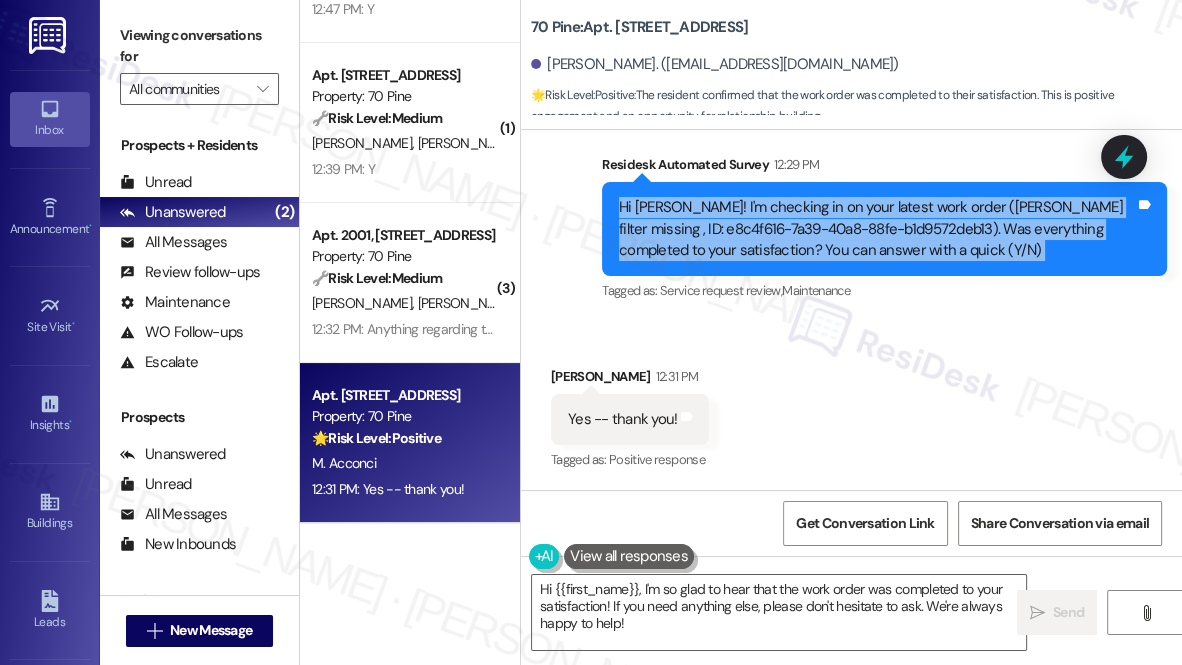 click on "Hi [PERSON_NAME]! I'm checking in on your latest work order ([PERSON_NAME] filter missing , ID: e8c4f616-7a39-40a8-88fe-b1d9572deb13). Was everything completed to your satisfaction? You can answer with a quick (Y/N)" at bounding box center [877, 229] 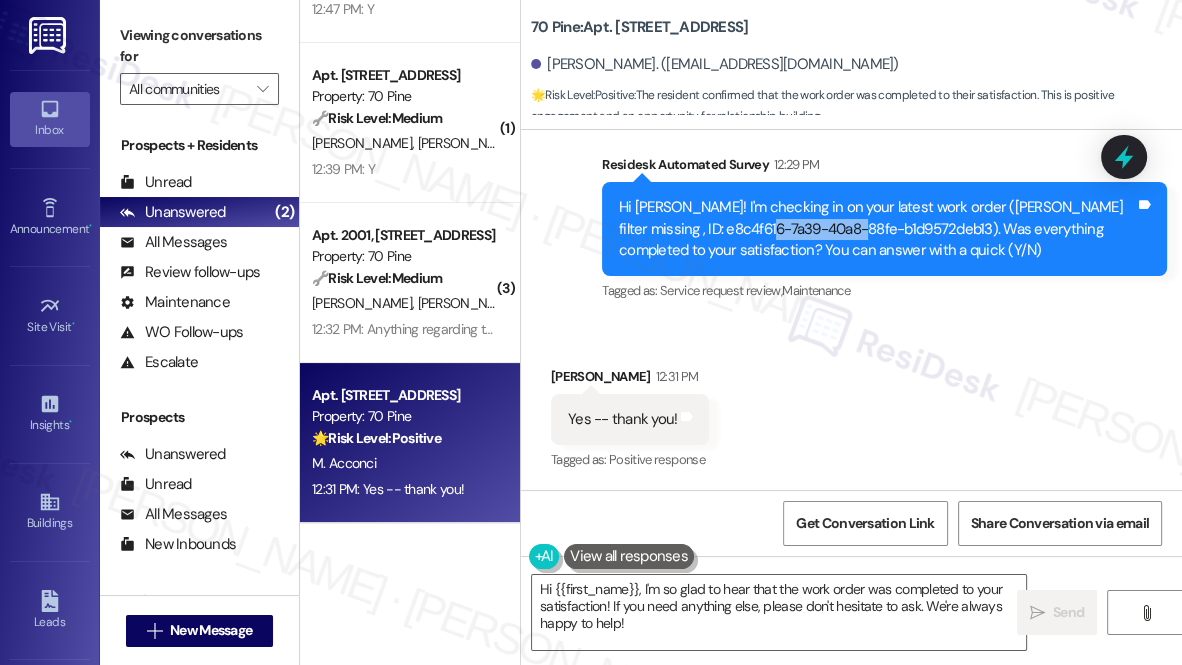 click on "Hi [PERSON_NAME]! I'm checking in on your latest work order ([PERSON_NAME] filter missing , ID: e8c4f616-7a39-40a8-88fe-b1d9572deb13). Was everything completed to your satisfaction? You can answer with a quick (Y/N)" at bounding box center [877, 229] 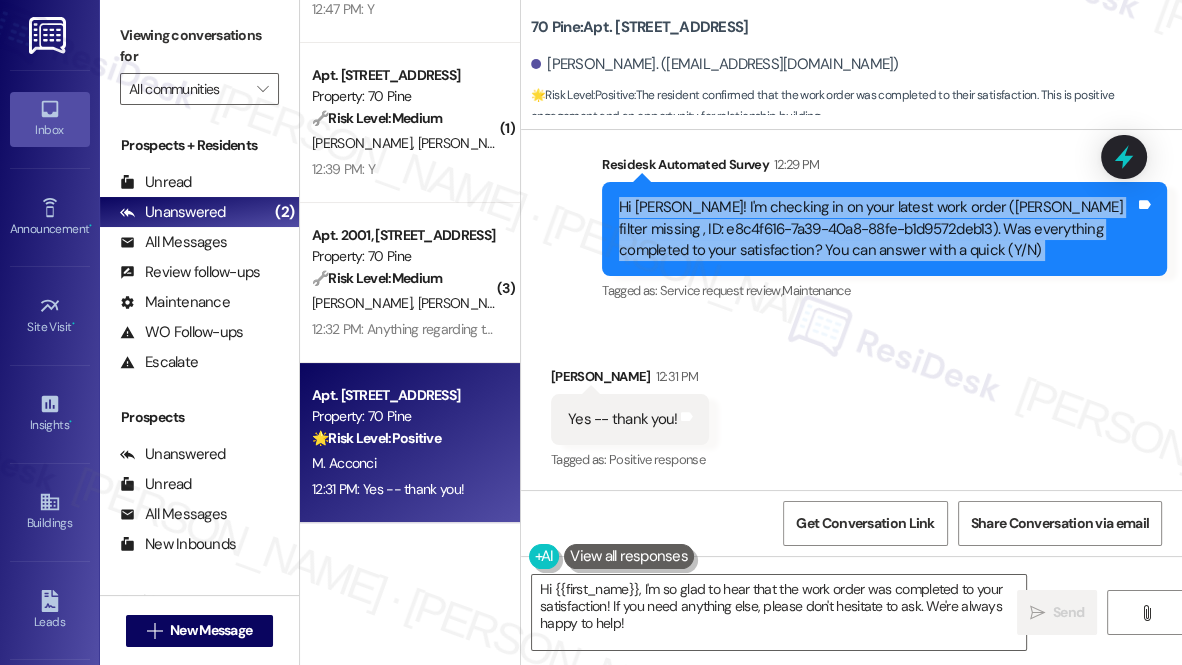 click on "Hi [PERSON_NAME]! I'm checking in on your latest work order ([PERSON_NAME] filter missing , ID: e8c4f616-7a39-40a8-88fe-b1d9572deb13). Was everything completed to your satisfaction? You can answer with a quick (Y/N)" at bounding box center [877, 229] 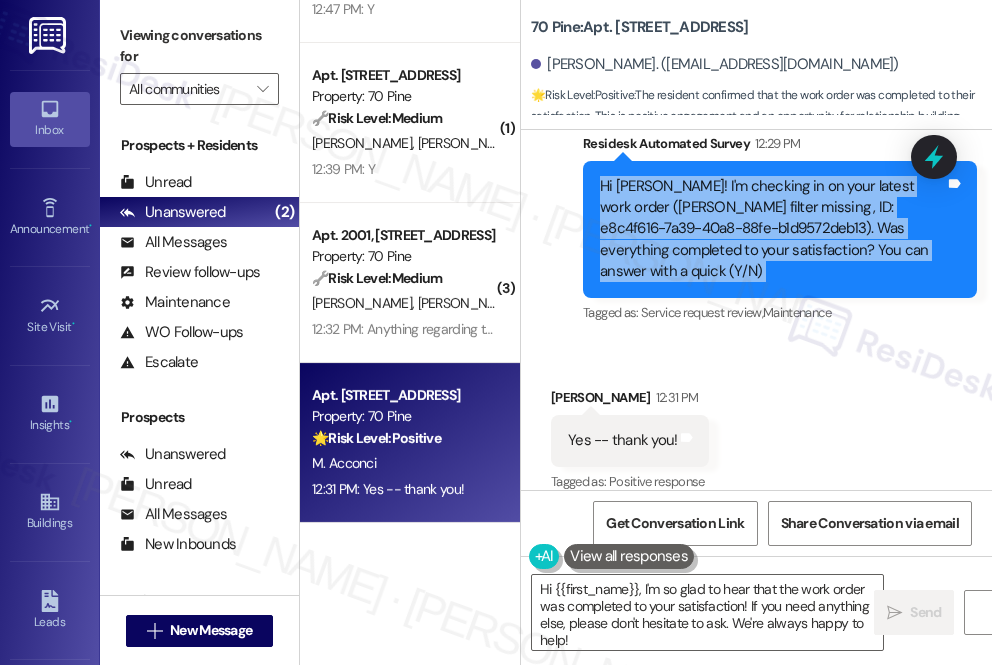 scroll, scrollTop: 588, scrollLeft: 0, axis: vertical 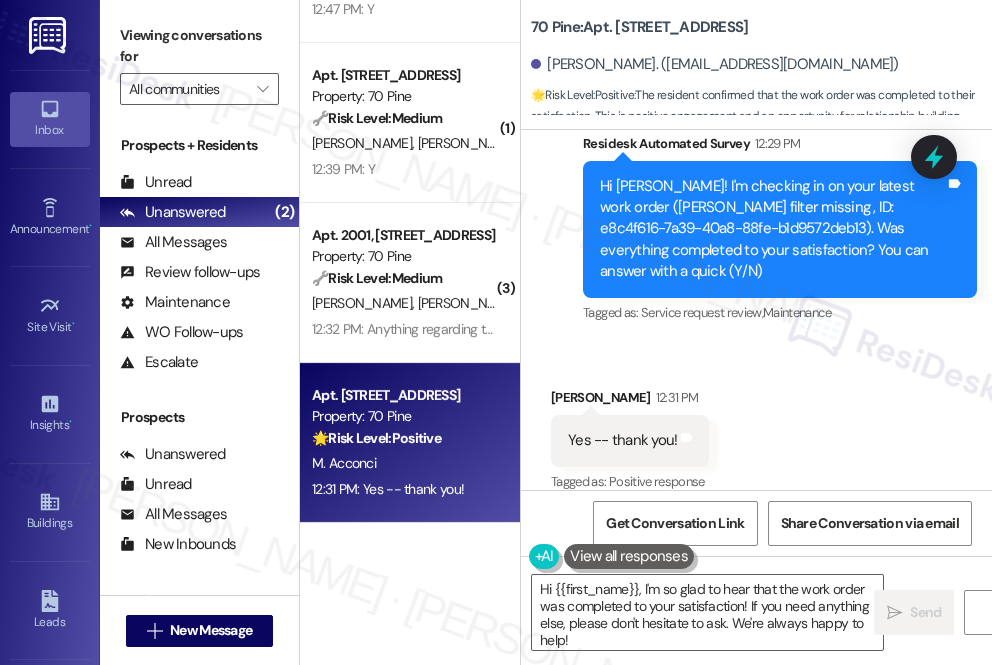 click on "70 Pine:  Apt. [STREET_ADDRESS][GEOGRAPHIC_DATA][PERSON_NAME]. ([EMAIL_ADDRESS][DOMAIN_NAME])   🌟  Risk Level:  Positive :  The resident confirmed that the work order was completed to their satisfaction. This is positive engagement and an opportunity for relationship building." at bounding box center [756, 65] 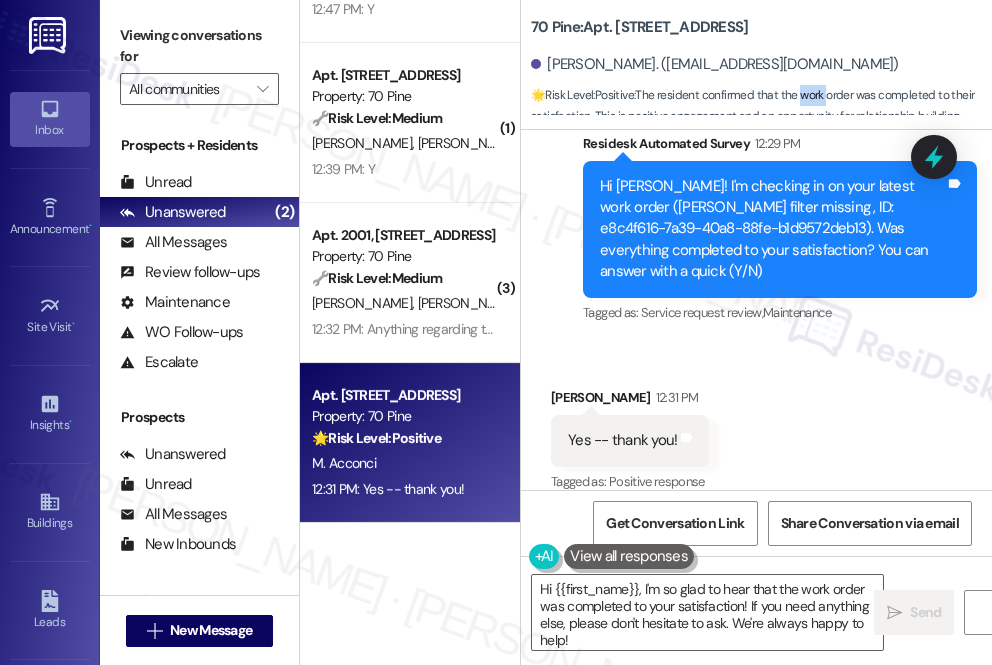 click on "🌟  Risk Level:  Positive :  The resident confirmed that the work order was completed to their satisfaction. This is positive engagement and an opportunity for relationship building." at bounding box center [761, 106] 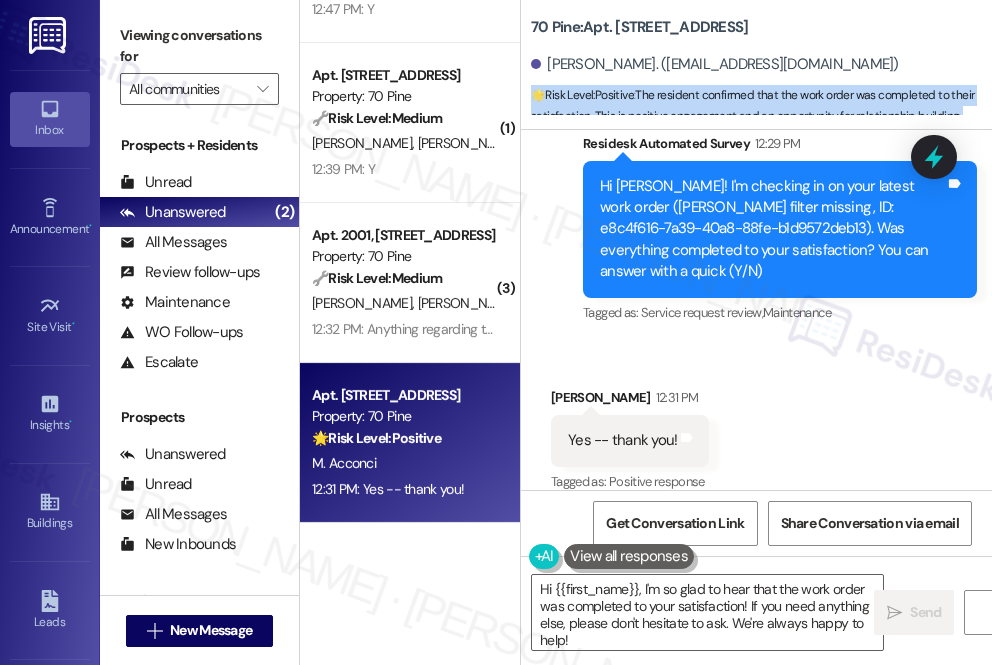 click on "🌟  Risk Level:  Positive :  The resident confirmed that the work order was completed to their satisfaction. This is positive engagement and an opportunity for relationship building." at bounding box center (761, 106) 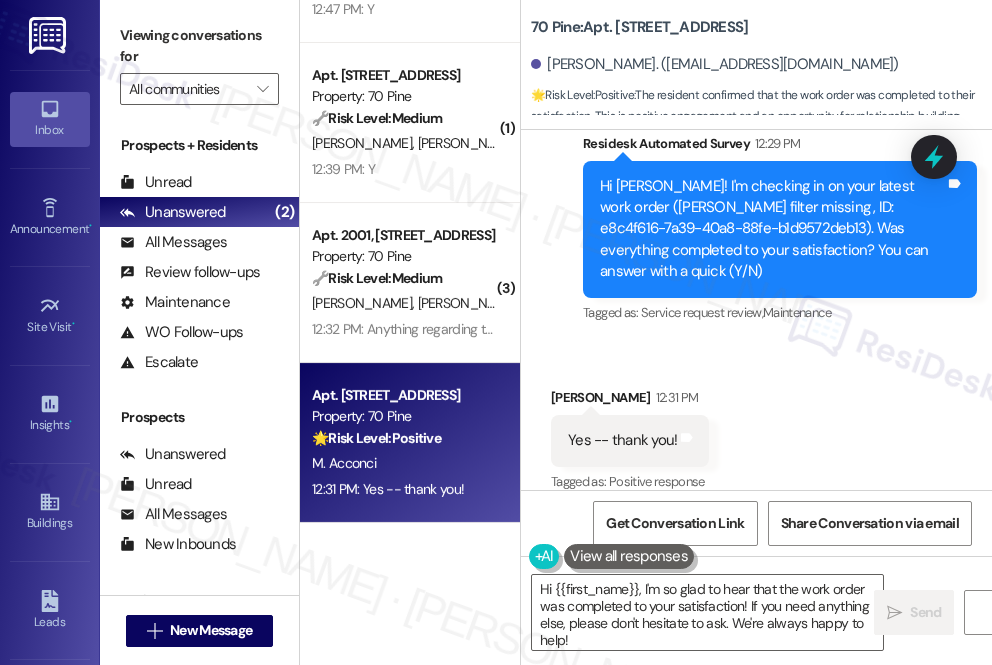 click on "Hi [PERSON_NAME]! I'm checking in on your latest work order ([PERSON_NAME] filter missing , ID: e8c4f616-7a39-40a8-88fe-b1d9572deb13). Was everything completed to your satisfaction? You can answer with a quick (Y/N)" at bounding box center [772, 229] 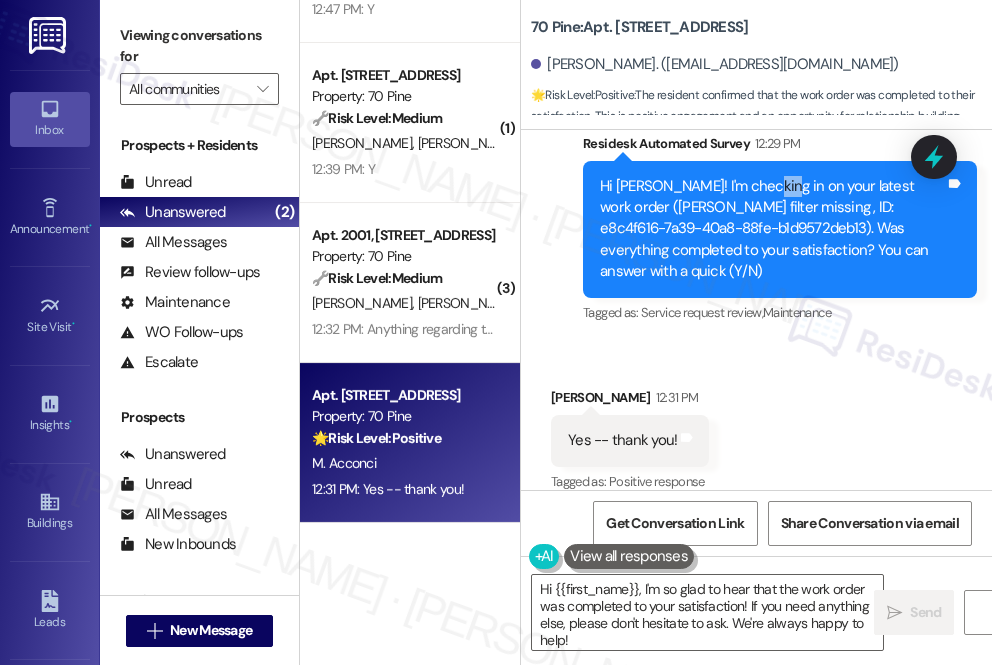 click on "Hi [PERSON_NAME]! I'm checking in on your latest work order ([PERSON_NAME] filter missing , ID: e8c4f616-7a39-40a8-88fe-b1d9572deb13). Was everything completed to your satisfaction? You can answer with a quick (Y/N)" at bounding box center (772, 229) 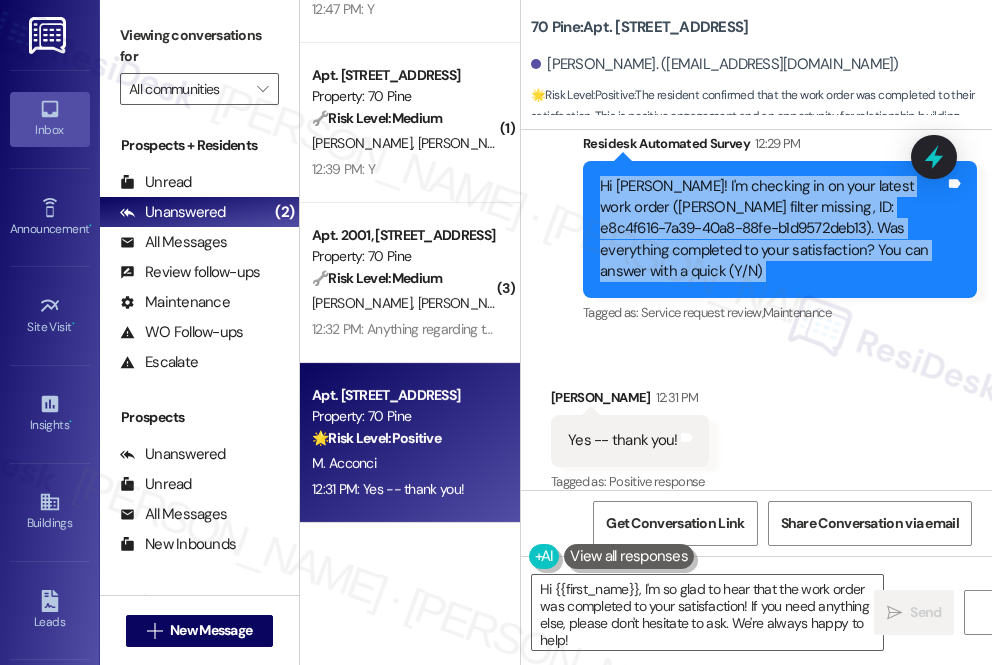 click on "Hi [PERSON_NAME]! I'm checking in on your latest work order ([PERSON_NAME] filter missing , ID: e8c4f616-7a39-40a8-88fe-b1d9572deb13). Was everything completed to your satisfaction? You can answer with a quick (Y/N)" at bounding box center [772, 229] 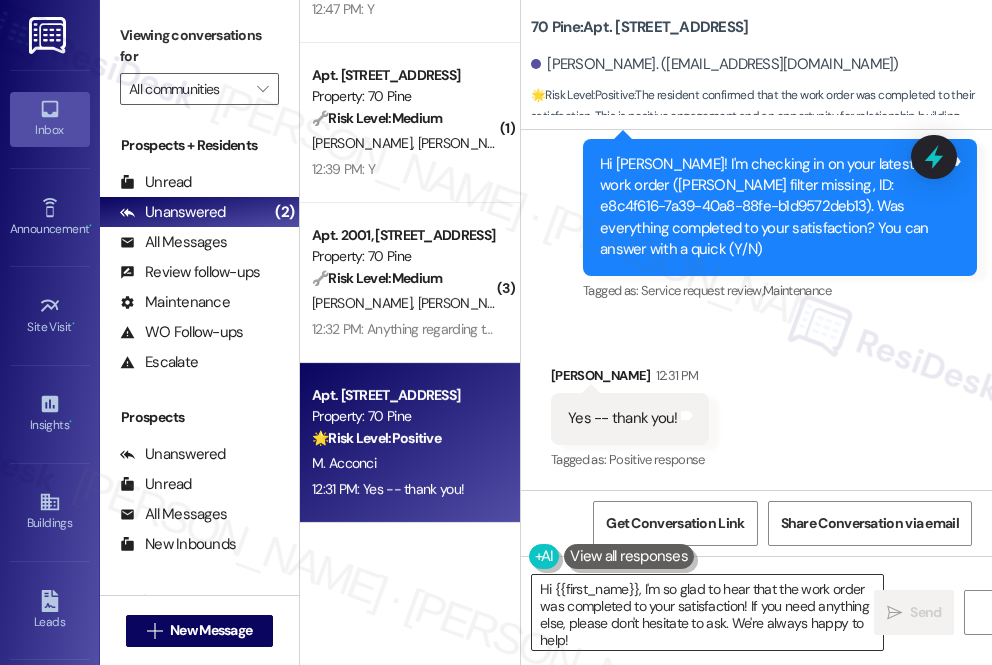 click on "Hi {{first_name}}, I'm so glad to hear that the work order was completed to your satisfaction! If you need anything else, please don't hesitate to ask. We're always happy to help!" at bounding box center (707, 612) 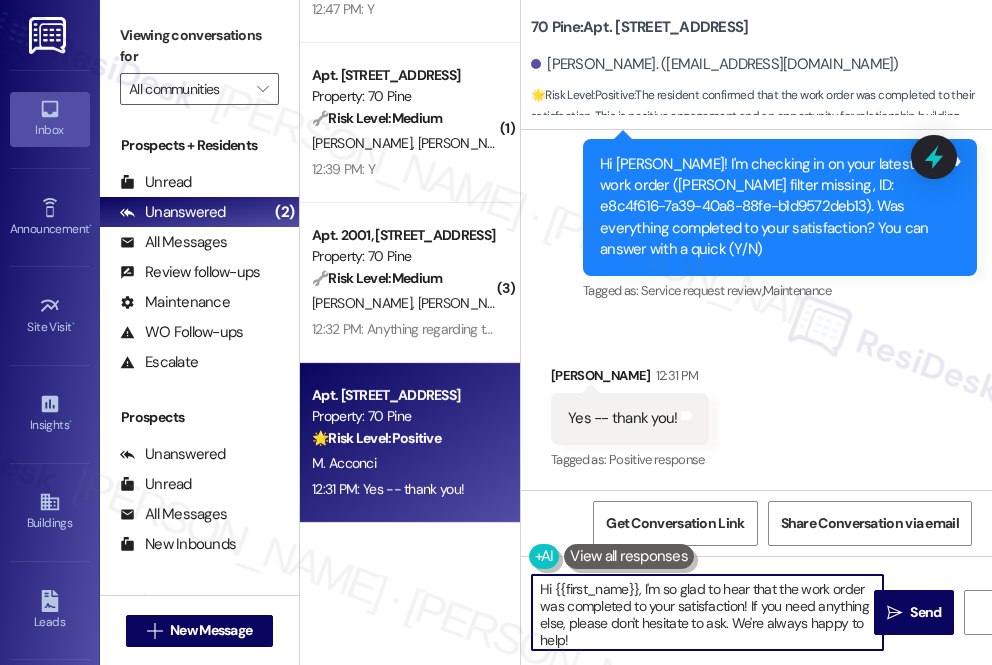 click on "Hi {{first_name}}, I'm so glad to hear that the work order was completed to your satisfaction! If you need anything else, please don't hesitate to ask. We're always happy to help!" at bounding box center [707, 612] 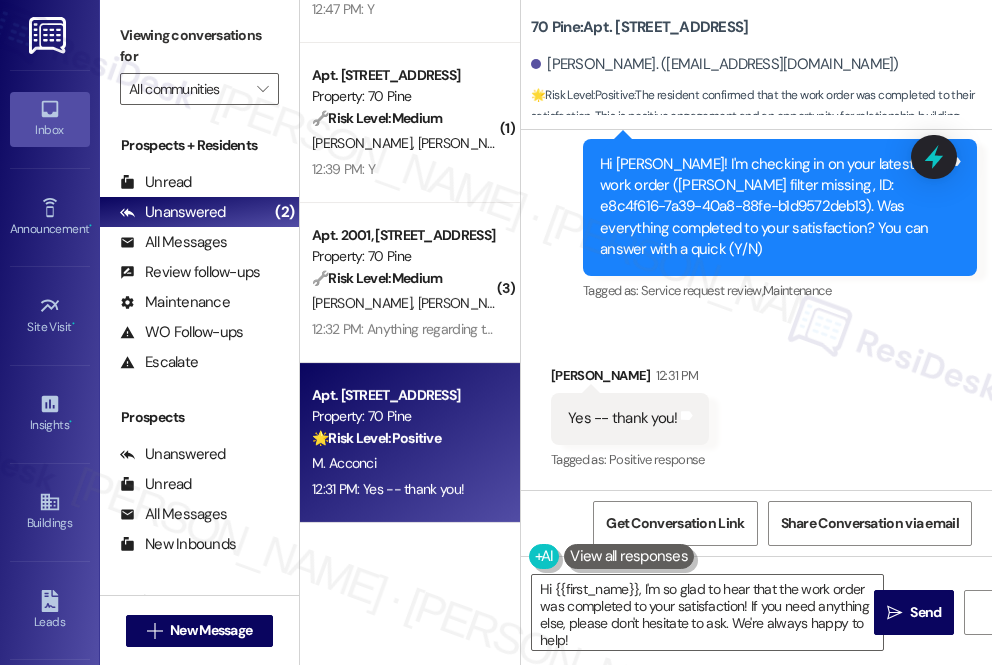 click on "Received via SMS [PERSON_NAME] 12:31 PM Yes -- thank you!  Tags and notes Tagged as:   Positive response Click to highlight conversations about Positive response" at bounding box center (756, 404) 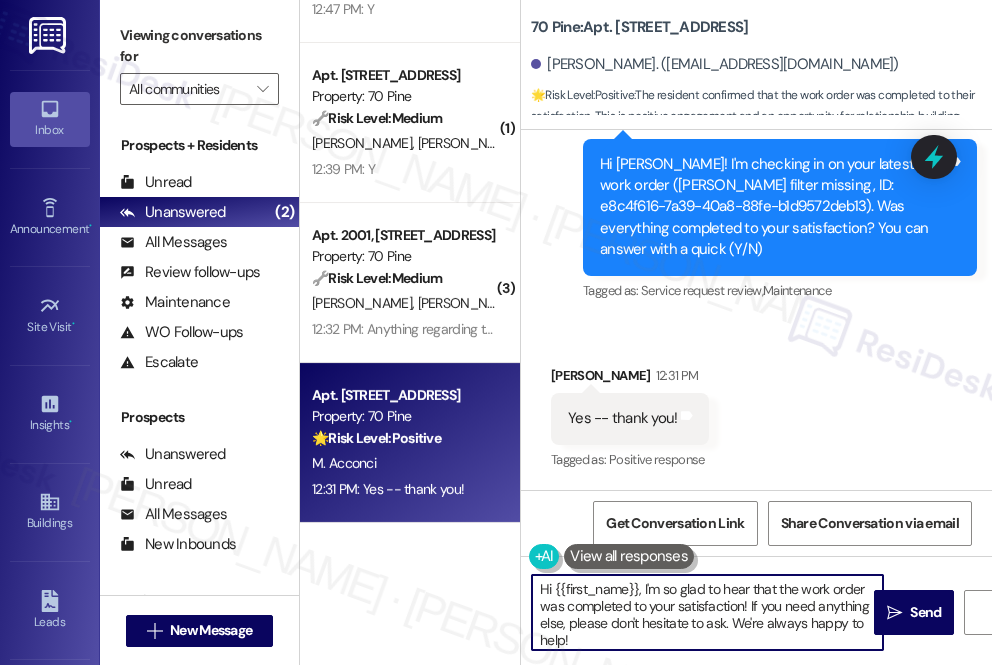 drag, startPoint x: 677, startPoint y: 643, endPoint x: 749, endPoint y: 600, distance: 83.86298 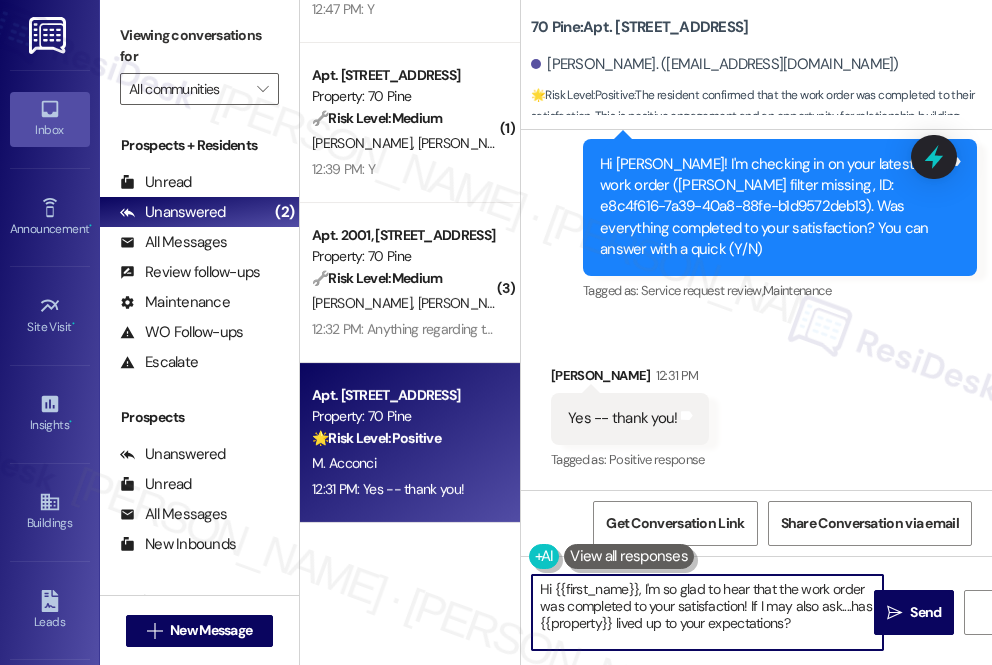 type on "Hi {{first_name}}, I'm so glad to hear that the work order was completed to your satisfaction! If I may also ask....has {{property}} lived up to your expectations?" 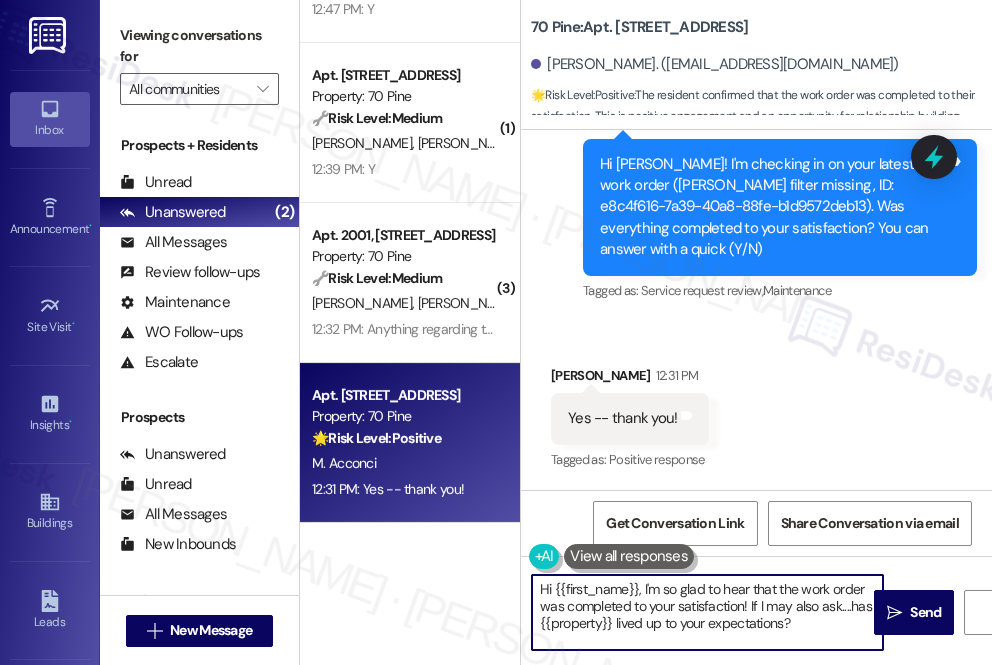 click on "Received via SMS [PERSON_NAME] 12:31 PM Yes -- thank you!  Tags and notes Tagged as:   Positive response Click to highlight conversations about Positive response" at bounding box center [756, 404] 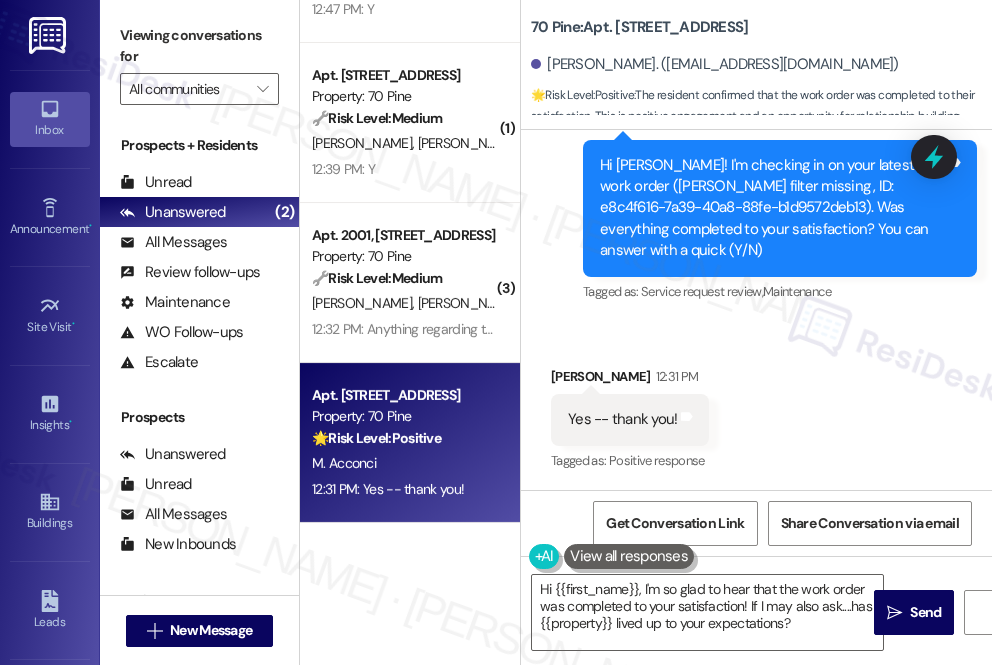 scroll, scrollTop: 610, scrollLeft: 0, axis: vertical 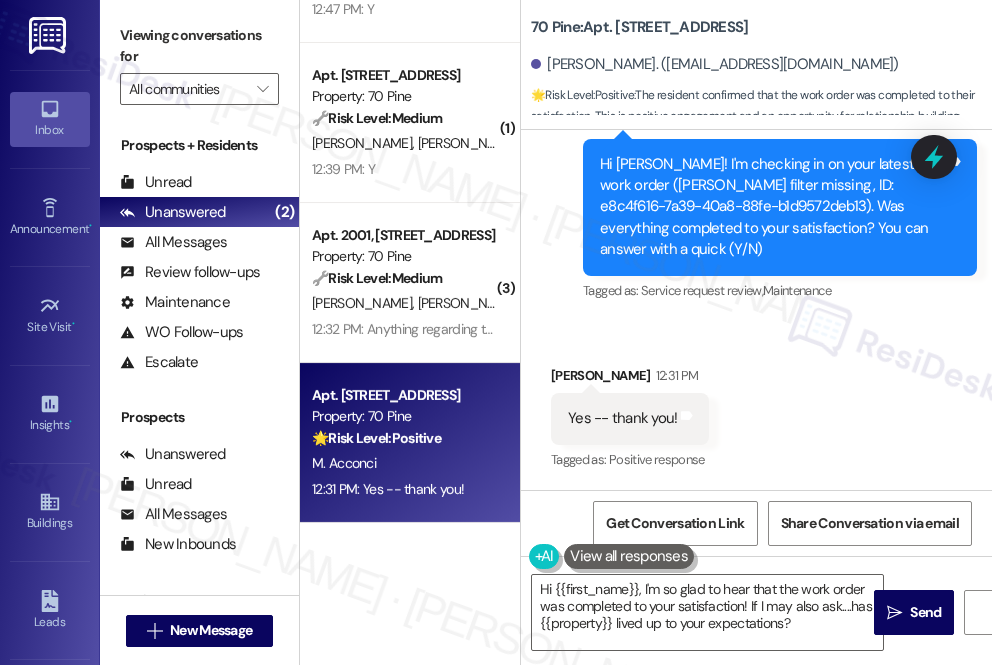click on "Received via SMS [PERSON_NAME] 12:31 PM Yes -- thank you!  Tags and notes Tagged as:   Positive response Click to highlight conversations about Positive response" at bounding box center [756, 404] 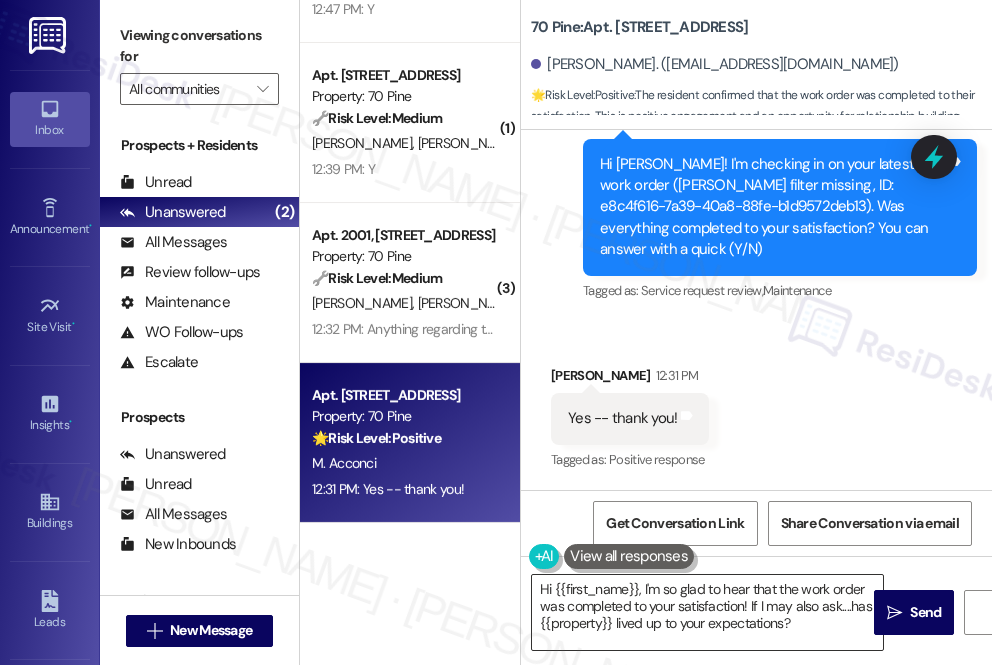 click on "Hi {{first_name}}, I'm so glad to hear that the work order was completed to your satisfaction! If I may also ask....has {{property}} lived up to your expectations?" at bounding box center [707, 612] 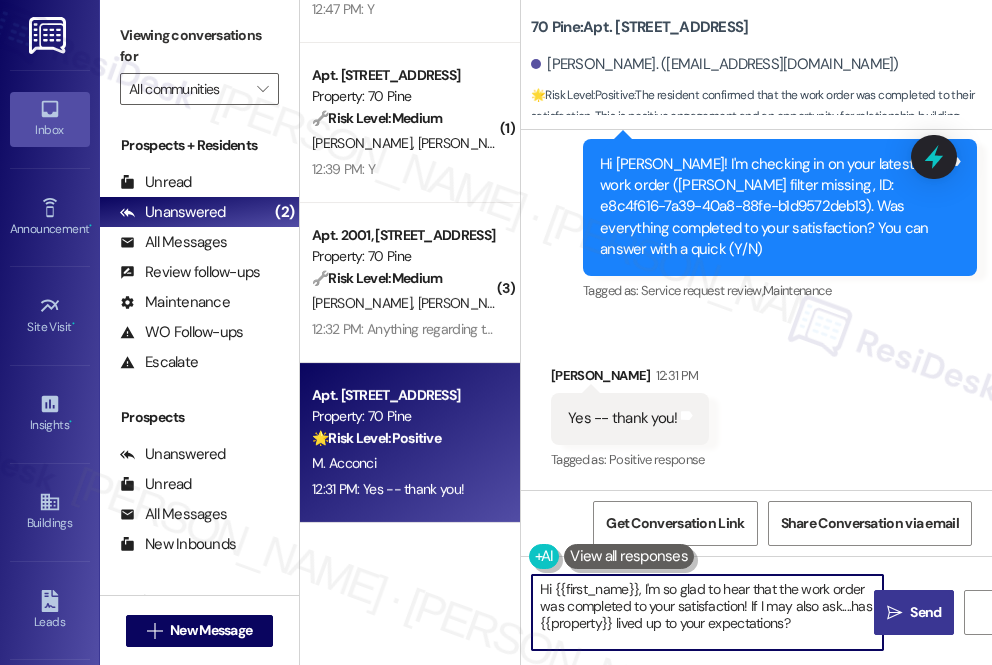 click on "" at bounding box center [894, 613] 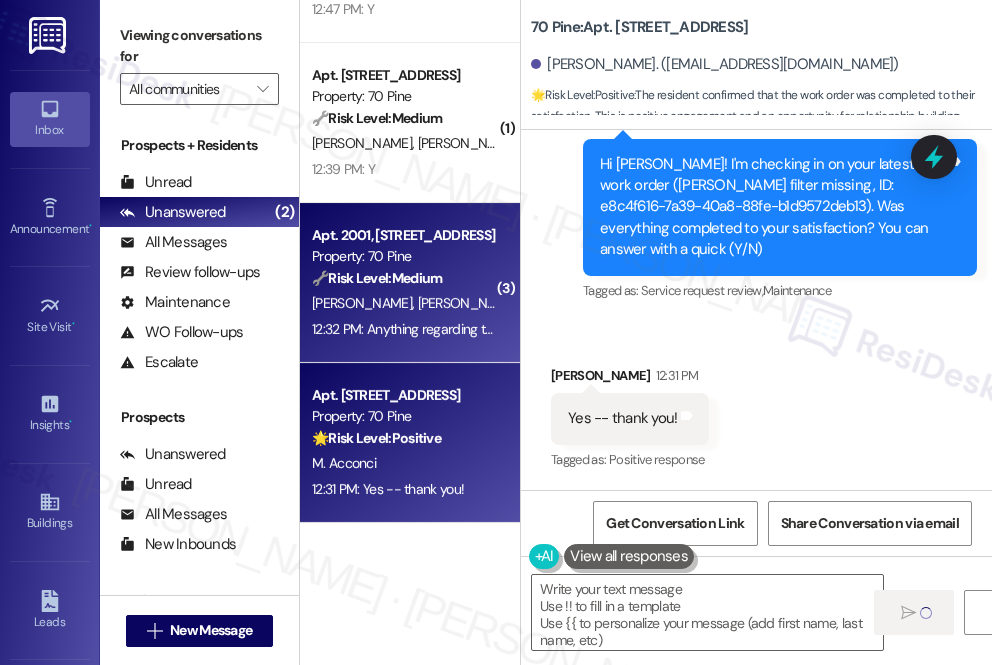 type on "Fetching suggested responses. Please feel free to read through the conversation in the meantime." 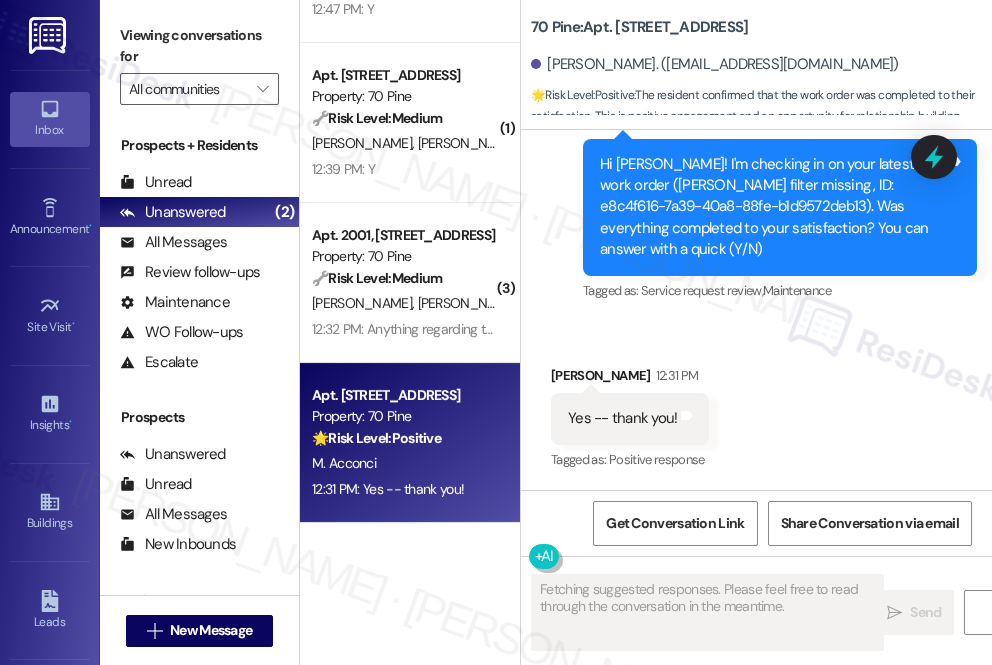 scroll, scrollTop: 609, scrollLeft: 0, axis: vertical 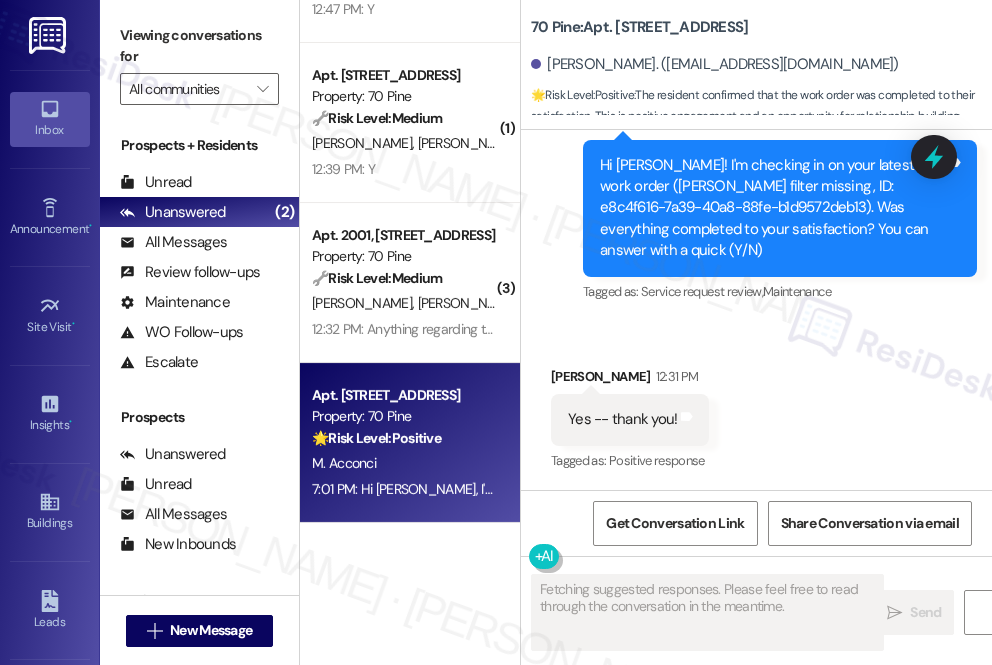click on "[PERSON_NAME] [PERSON_NAME]" at bounding box center [404, 303] 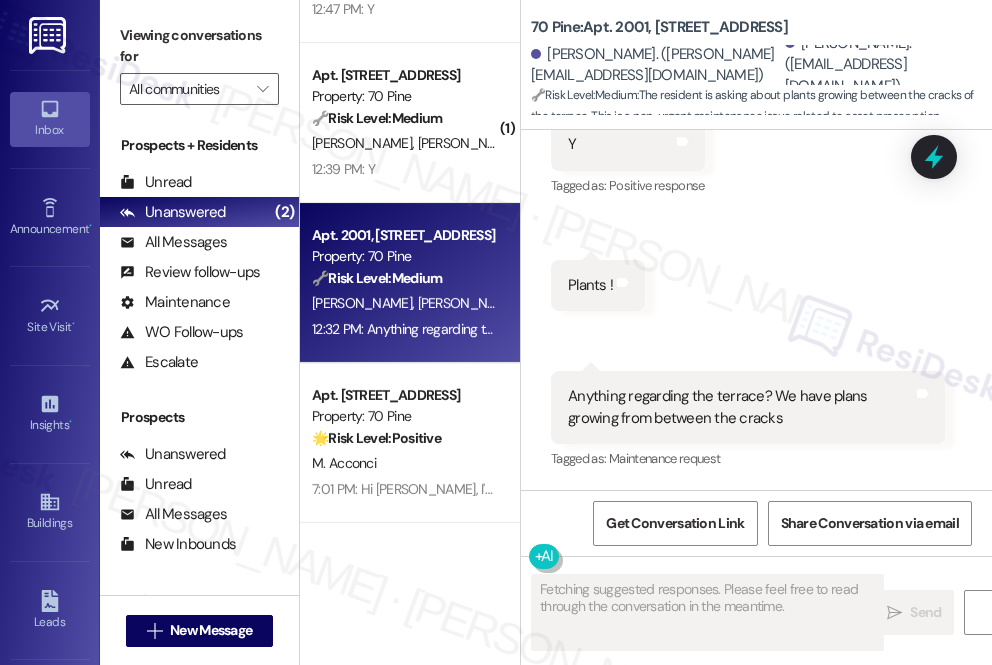 scroll, scrollTop: 16419, scrollLeft: 0, axis: vertical 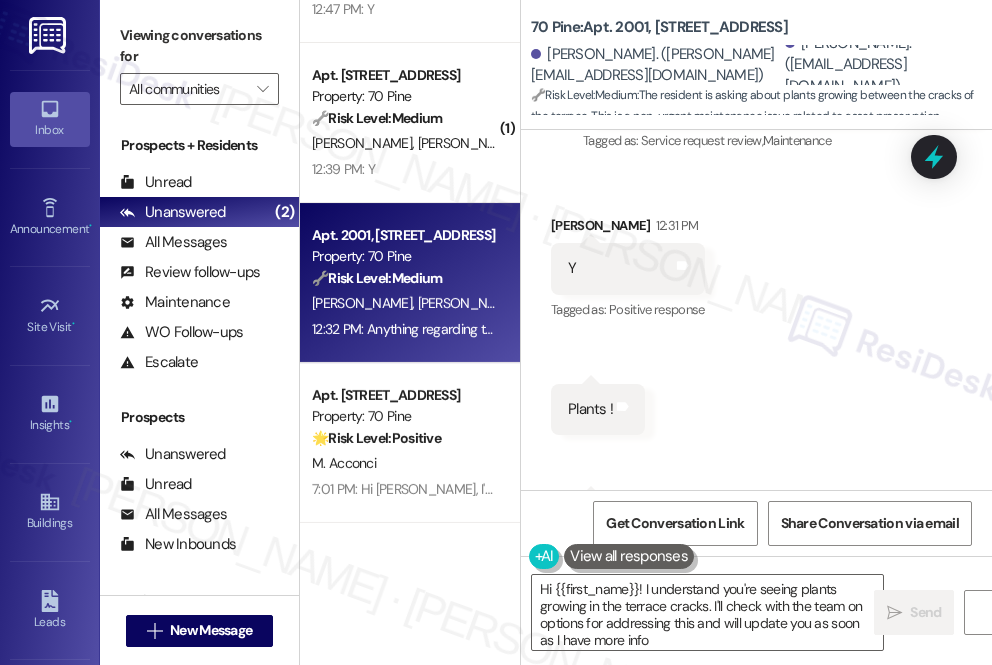 type on "Hi {{first_name}}! I understand you're seeing plants growing in the terrace cracks. I'll check with the team on options for addressing this and will update you as soon as I have more info!" 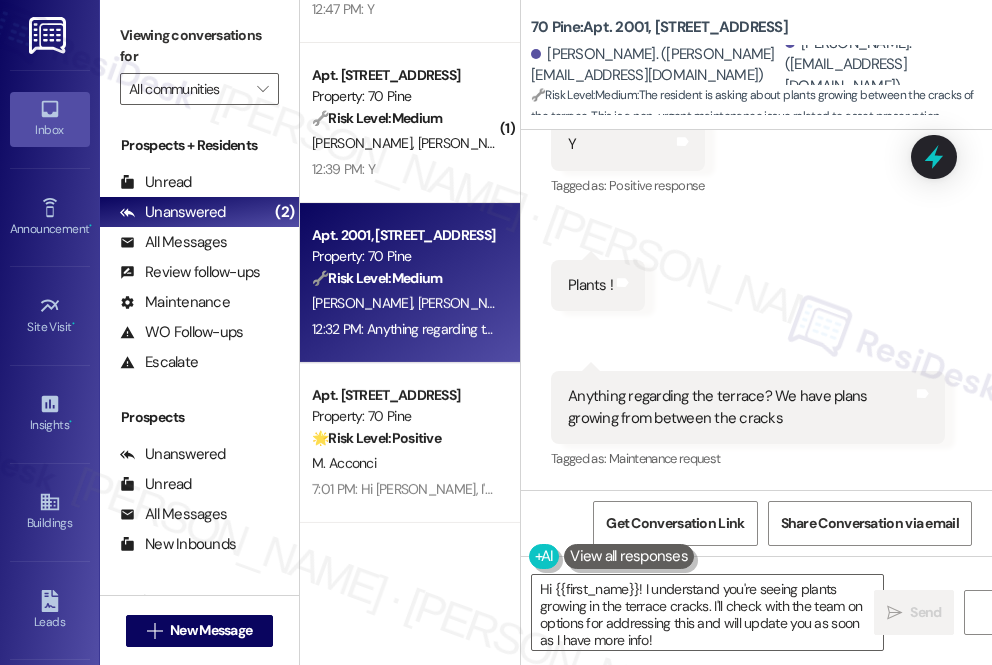 scroll, scrollTop: 16602, scrollLeft: 0, axis: vertical 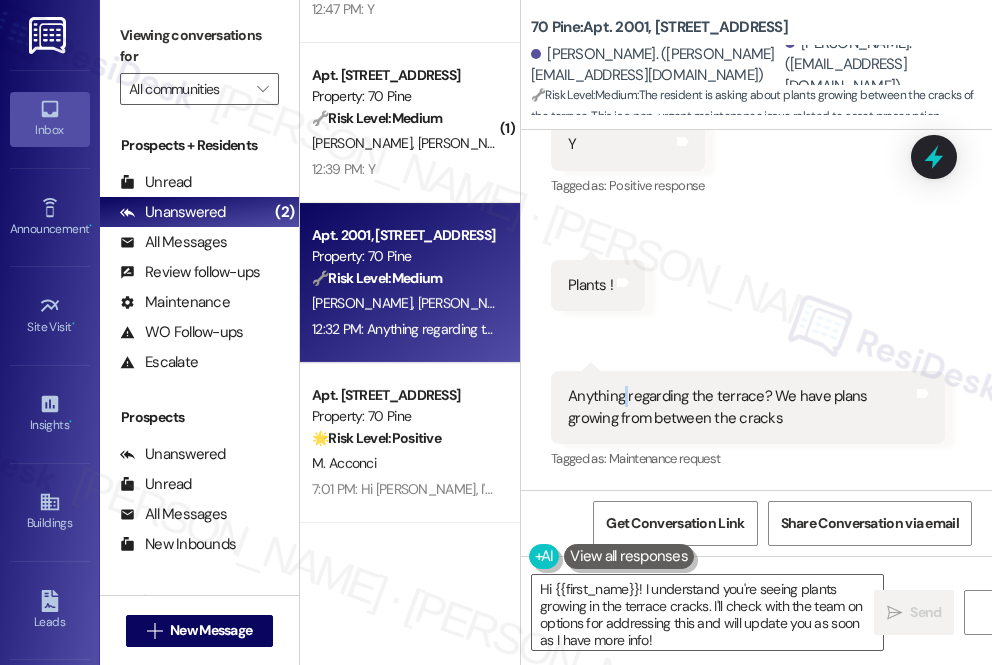 click on "Anything regarding the terrace? We have plans growing from between the cracks" at bounding box center (740, 407) 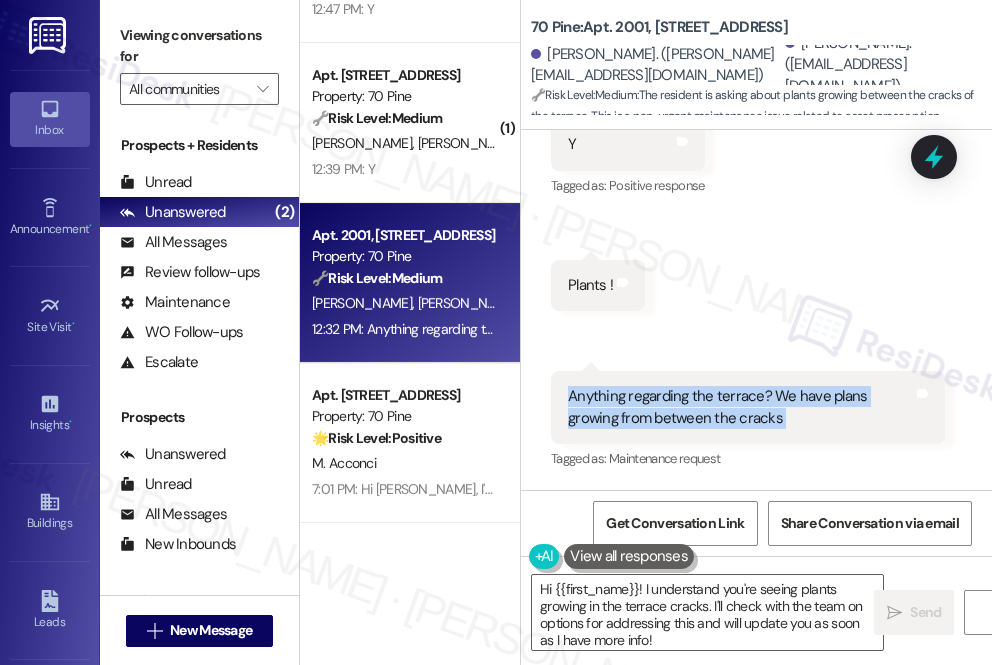 click on "Anything regarding the terrace? We have plans growing from between the cracks" at bounding box center [740, 407] 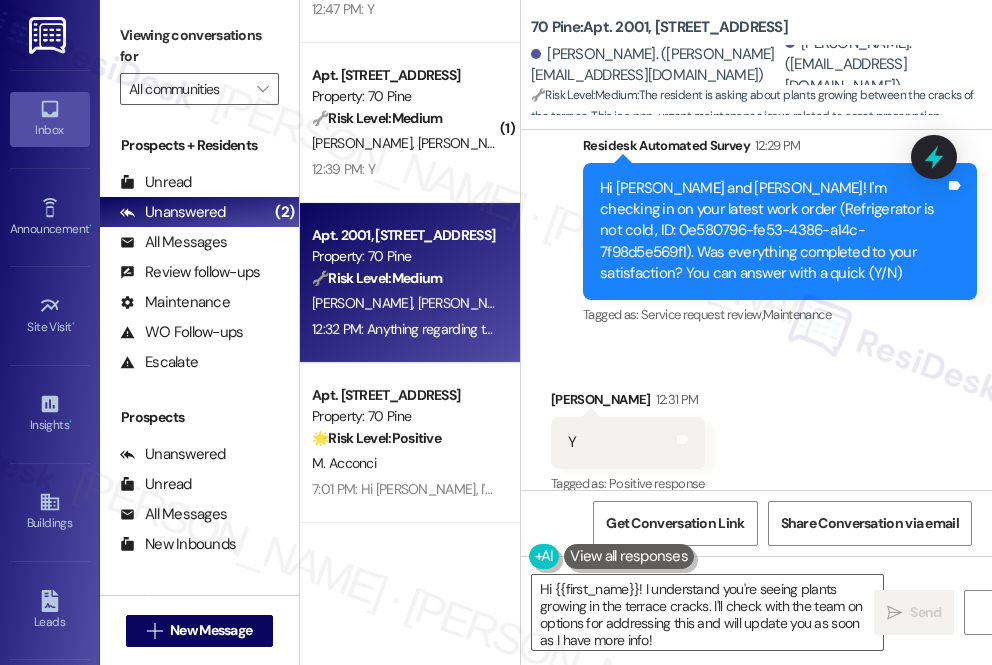 scroll, scrollTop: 16238, scrollLeft: 0, axis: vertical 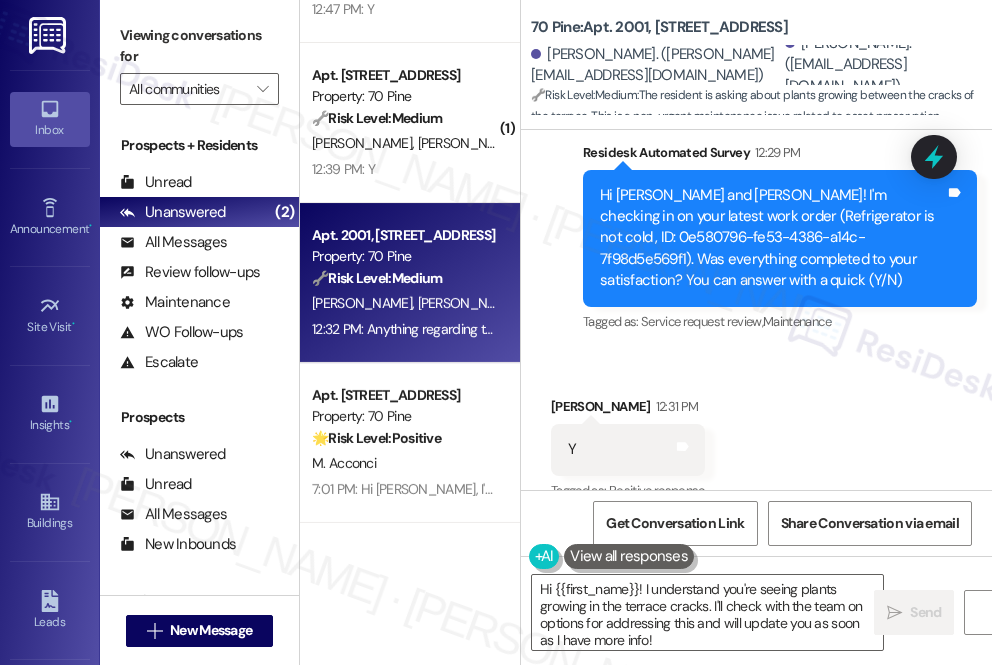 click on "Hi [PERSON_NAME] and [PERSON_NAME]! I'm checking in on your latest work order (Refrigerator is not cold , ID: 0e580796-fe53-4386-a14c-7f98d5e569f1). Was everything completed to your satisfaction? You can answer with a quick (Y/N)" at bounding box center [772, 238] 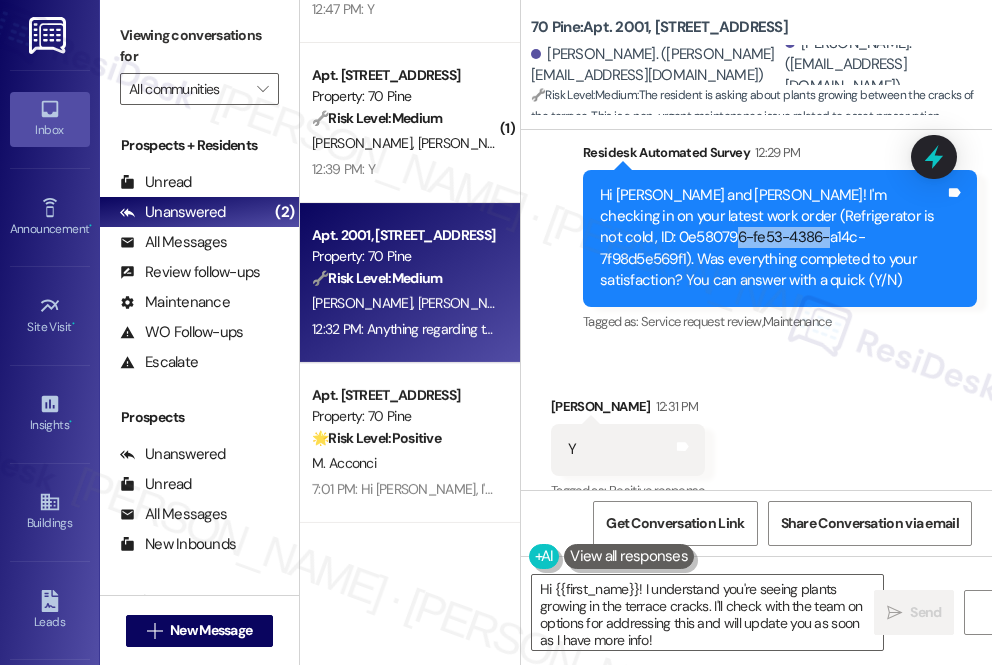 click on "Hi [PERSON_NAME] and [PERSON_NAME]! I'm checking in on your latest work order (Refrigerator is not cold , ID: 0e580796-fe53-4386-a14c-7f98d5e569f1). Was everything completed to your satisfaction? You can answer with a quick (Y/N)" at bounding box center [772, 238] 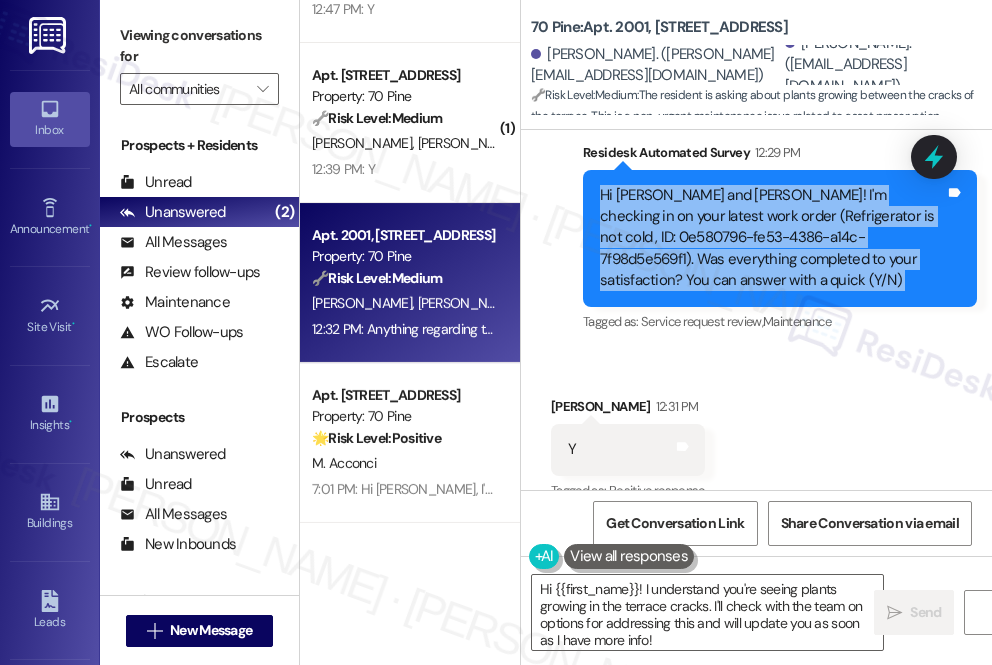 click on "Hi [PERSON_NAME] and [PERSON_NAME]! I'm checking in on your latest work order (Refrigerator is not cold , ID: 0e580796-fe53-4386-a14c-7f98d5e569f1). Was everything completed to your satisfaction? You can answer with a quick (Y/N)" at bounding box center (772, 238) 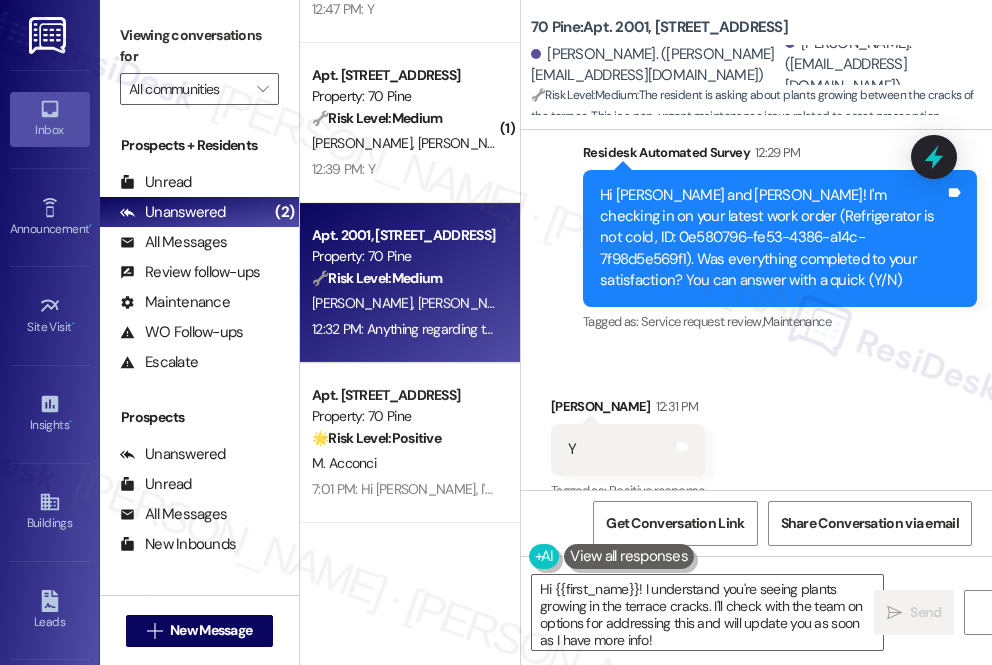 click on "70 Pine:  Apt. 2001, [STREET_ADDRESS]" at bounding box center (659, 27) 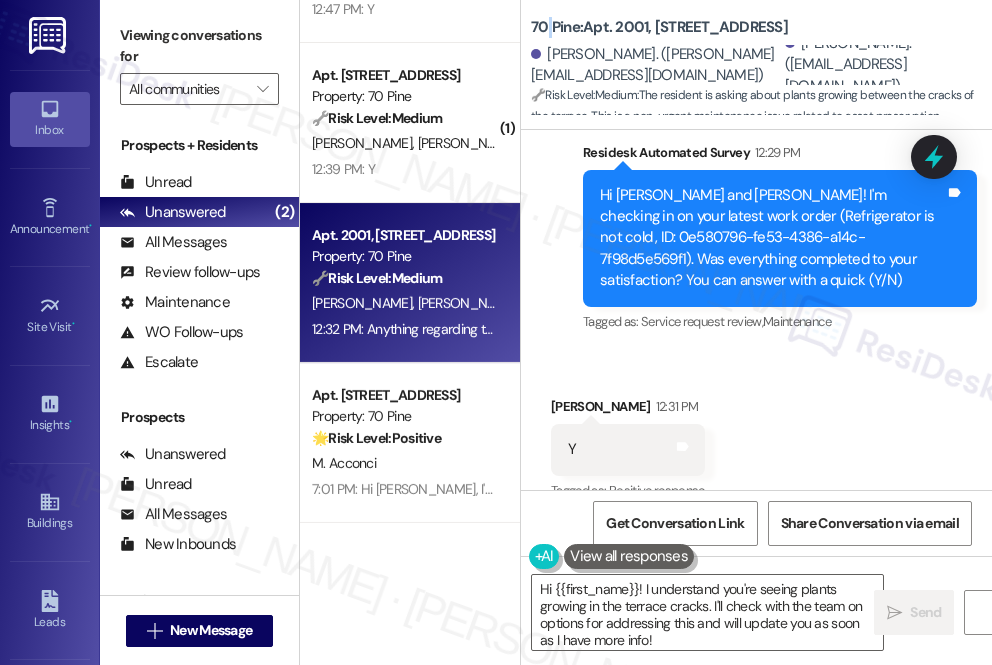click on "70 Pine:  Apt. 2001, [STREET_ADDRESS]" at bounding box center [659, 27] 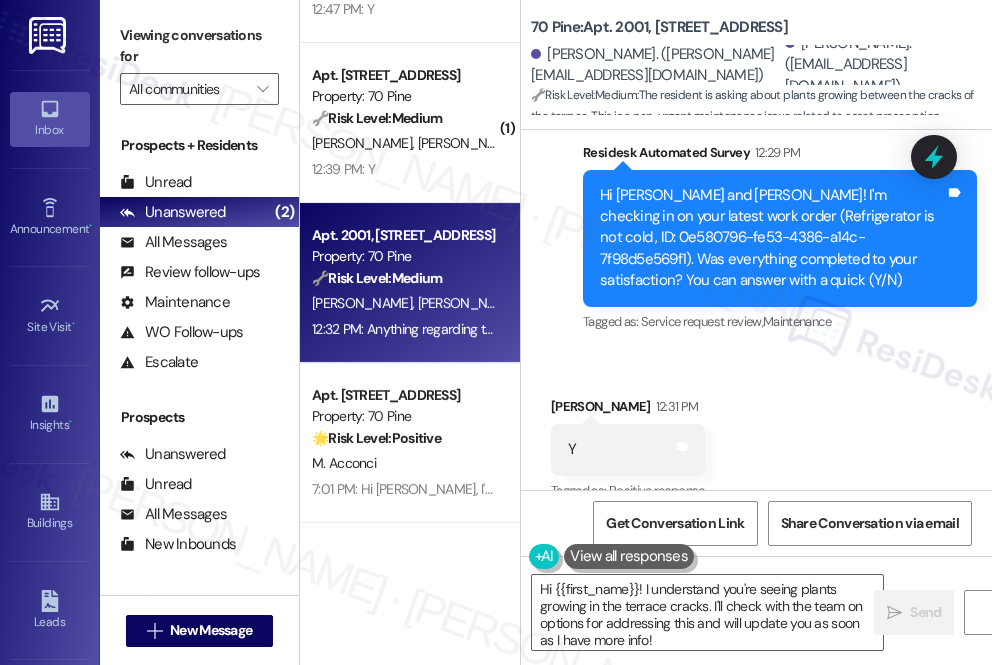 click on "[PERSON_NAME]. ([EMAIL_ADDRESS][DOMAIN_NAME])" at bounding box center [881, 65] 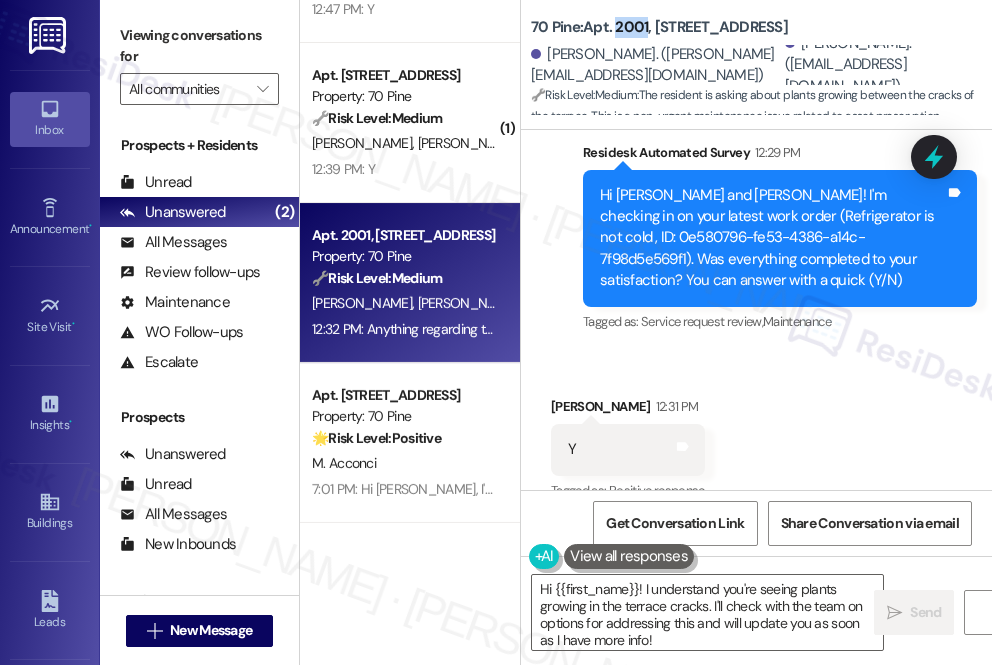 click on "70 Pine:  Apt. 2001, [STREET_ADDRESS]" at bounding box center [659, 27] 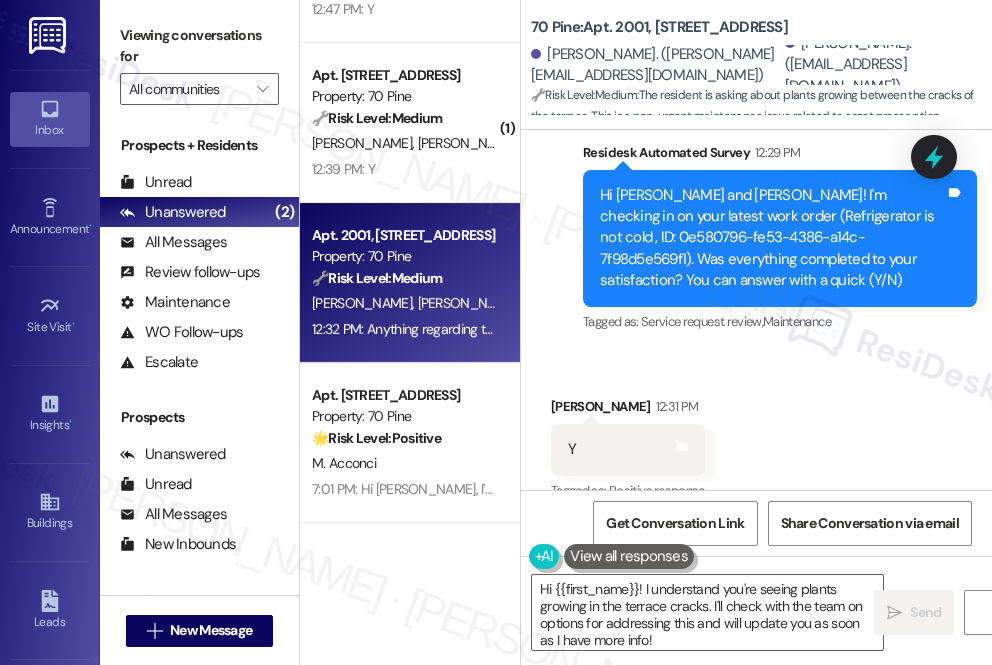 click on "Survey, sent via SMS Residesk Automated Survey 12:29 PM Hi [PERSON_NAME] and [PERSON_NAME]! I'm checking in on your latest work order (Refrigerator is not cold , ID: 0e580796-fe53-4386-a14c-7f98d5e569f1). Was everything completed to your satisfaction? You can answer with a quick (Y/N) Tags and notes Tagged as:   Service request review ,  Click to highlight conversations about Service request review Maintenance Click to highlight conversations about Maintenance" at bounding box center [756, 224] 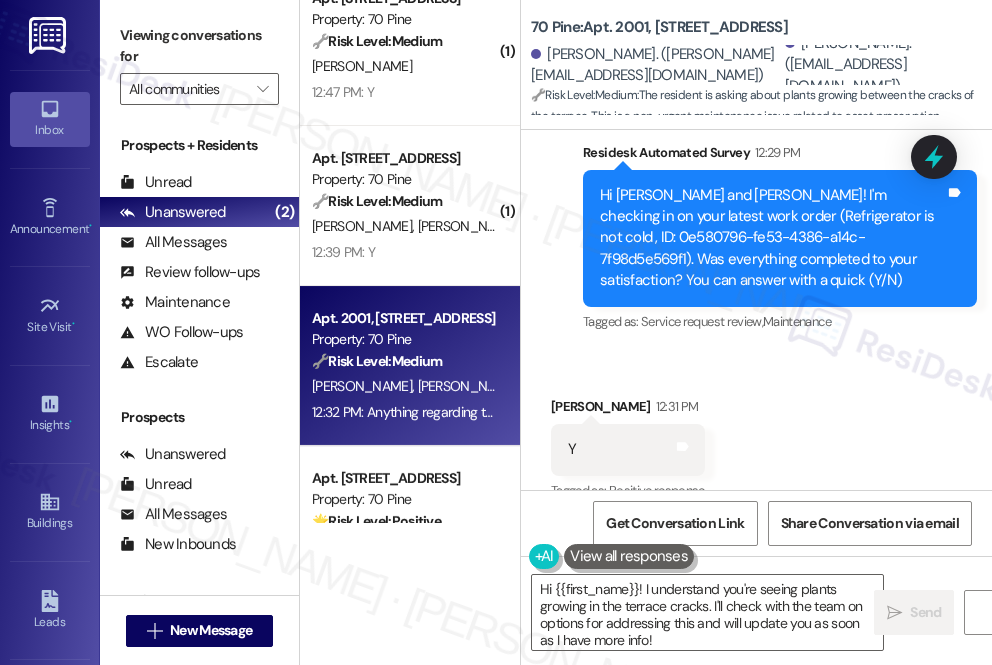 scroll, scrollTop: 0, scrollLeft: 0, axis: both 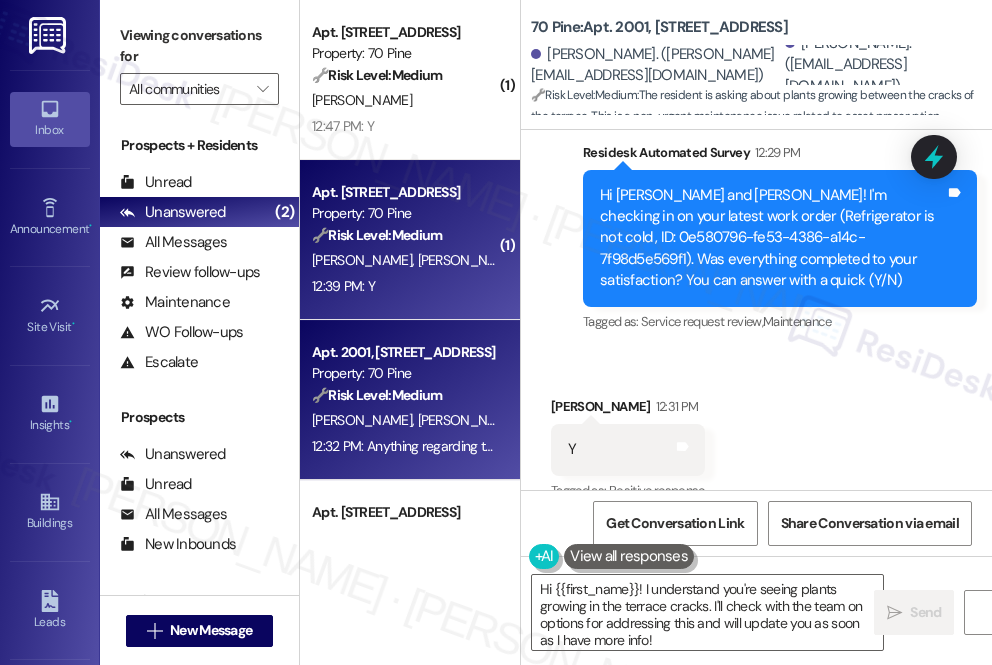 click on "🔧  Risk Level:  Medium" at bounding box center (377, 235) 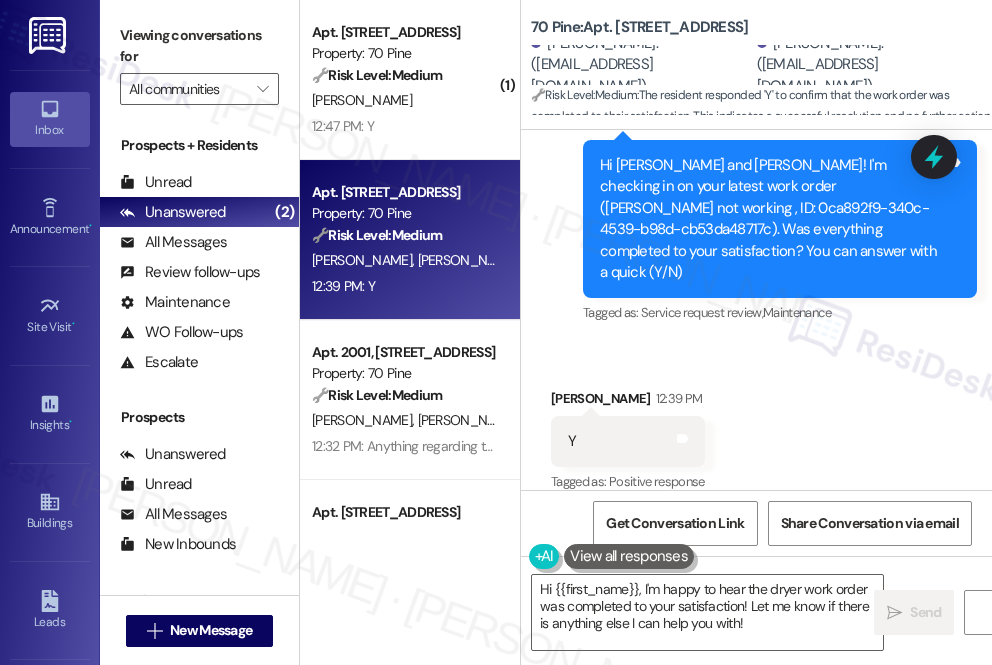 scroll, scrollTop: 6738, scrollLeft: 0, axis: vertical 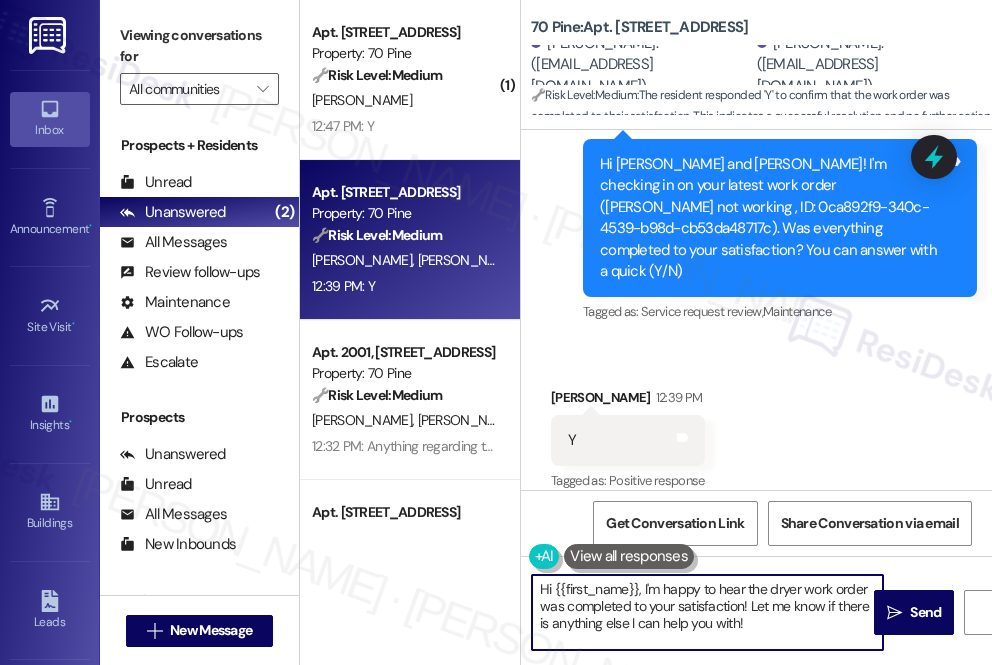 drag, startPoint x: 776, startPoint y: 625, endPoint x: 748, endPoint y: 602, distance: 36.23534 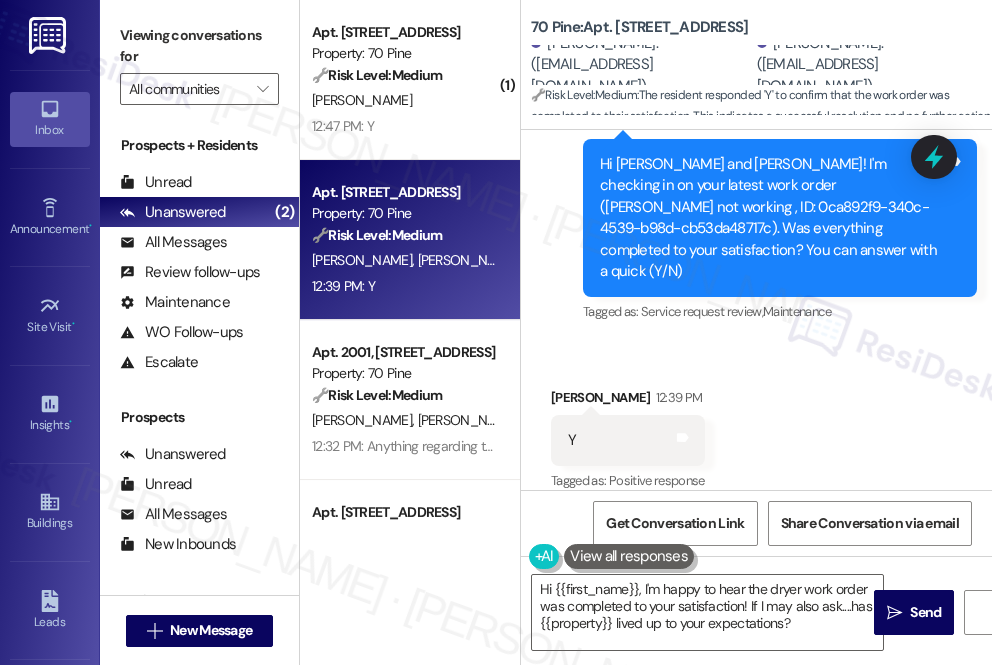 click on "[PERSON_NAME] 12:39 PM" at bounding box center (628, 401) 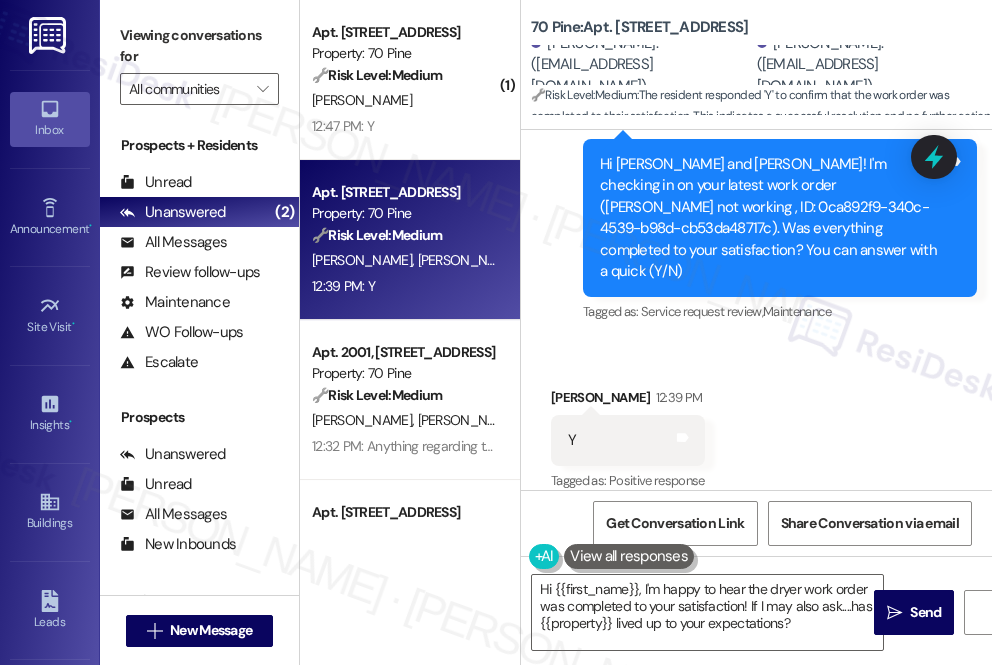 click on "[PERSON_NAME] 12:39 PM" at bounding box center (628, 401) 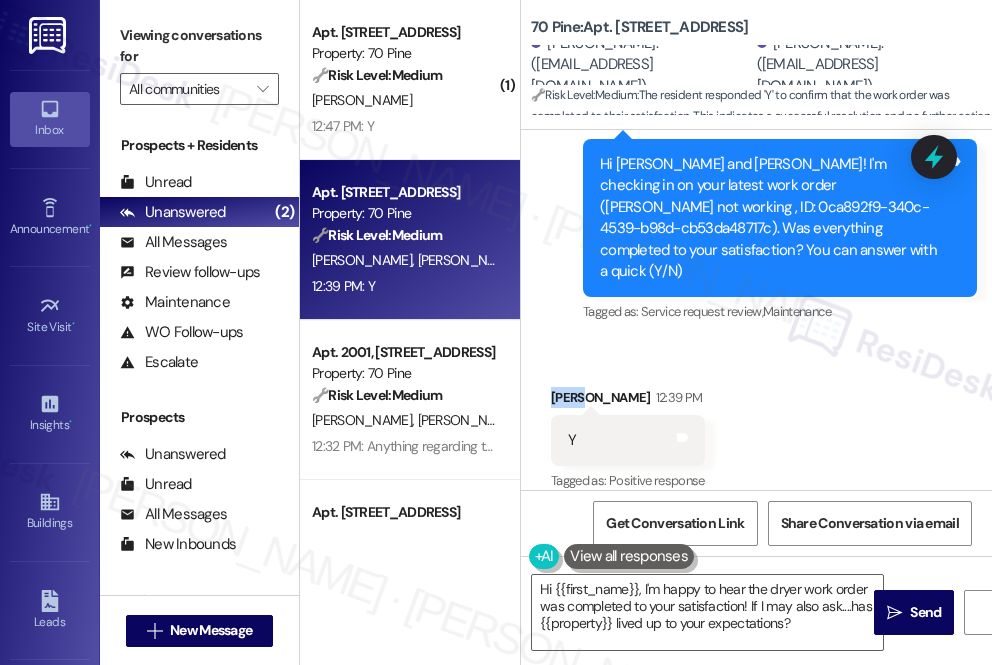 click on "[PERSON_NAME] 12:39 PM" at bounding box center (628, 401) 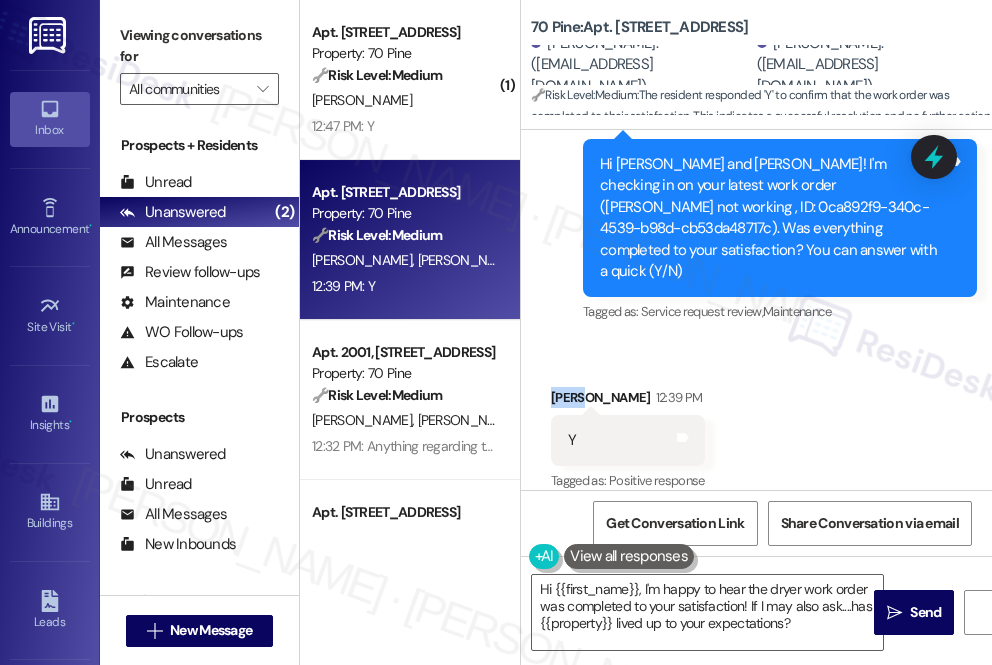 copy on "Clay" 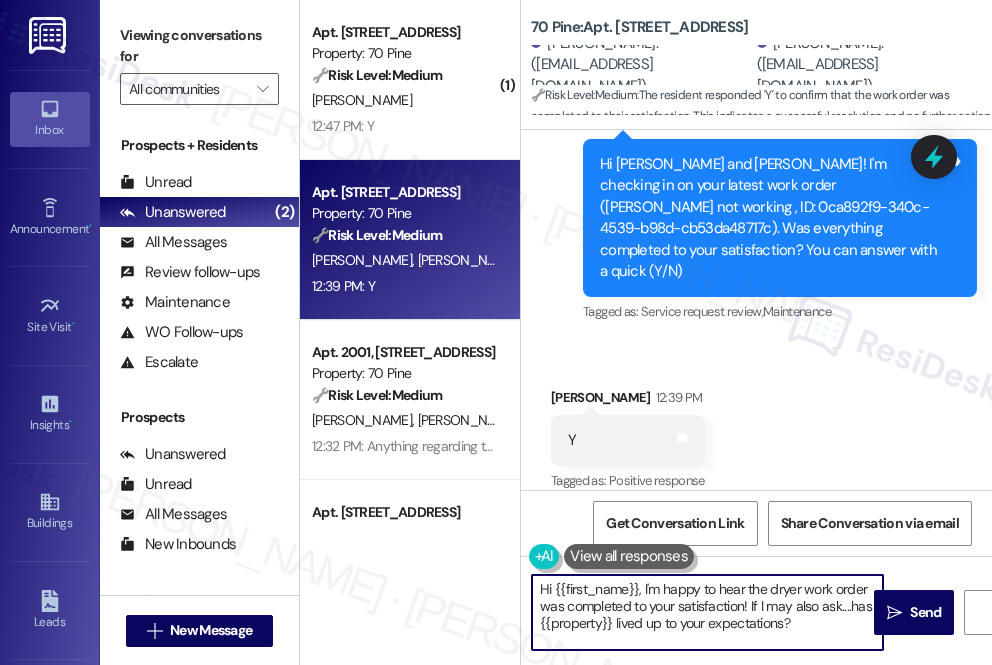 drag, startPoint x: 555, startPoint y: 587, endPoint x: 637, endPoint y: 579, distance: 82.38932 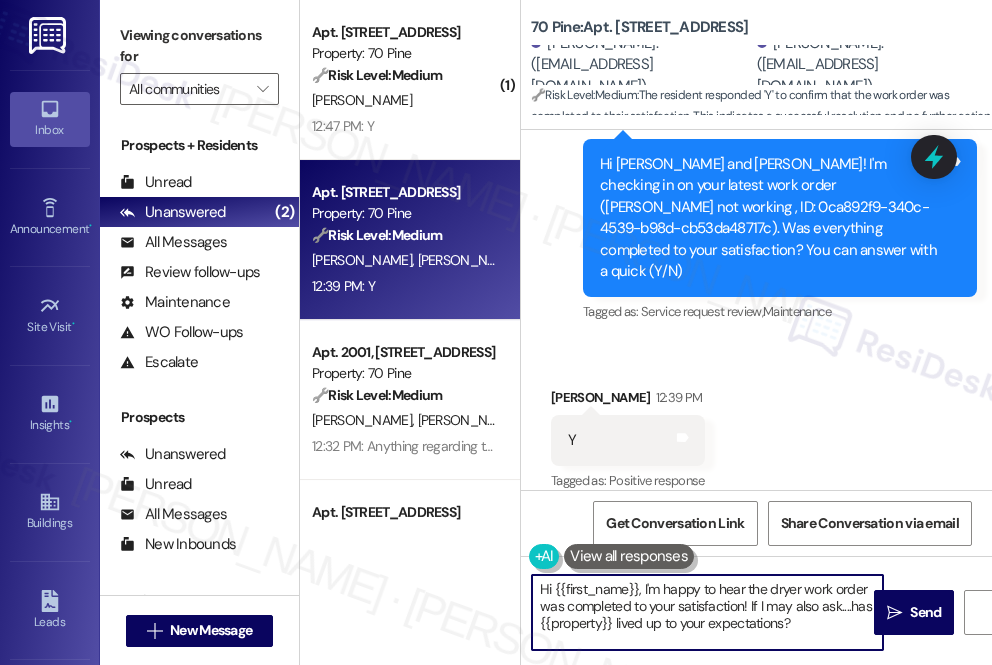 click on "Hi {{first_name}}, I'm happy to hear the dryer work order was completed to your satisfaction! If I may also ask....has {{property}} lived up to your expectations?" at bounding box center (707, 612) 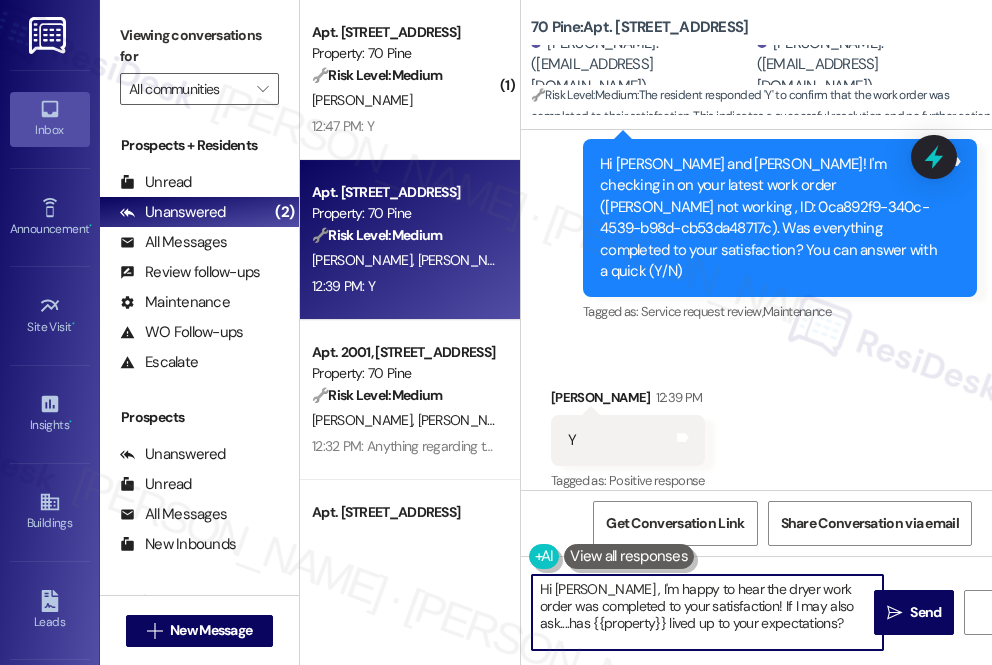 type on "Hi [PERSON_NAME], I'm happy to hear the dryer work order was completed to your satisfaction! If I may also ask....has {{property}} lived up to your expectations?" 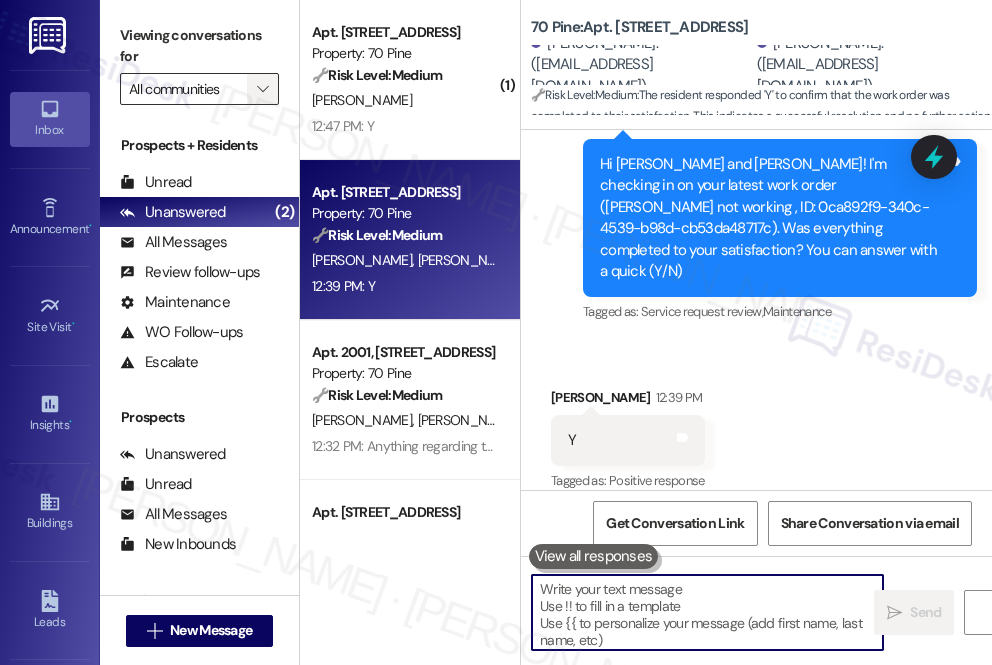 scroll, scrollTop: 6737, scrollLeft: 0, axis: vertical 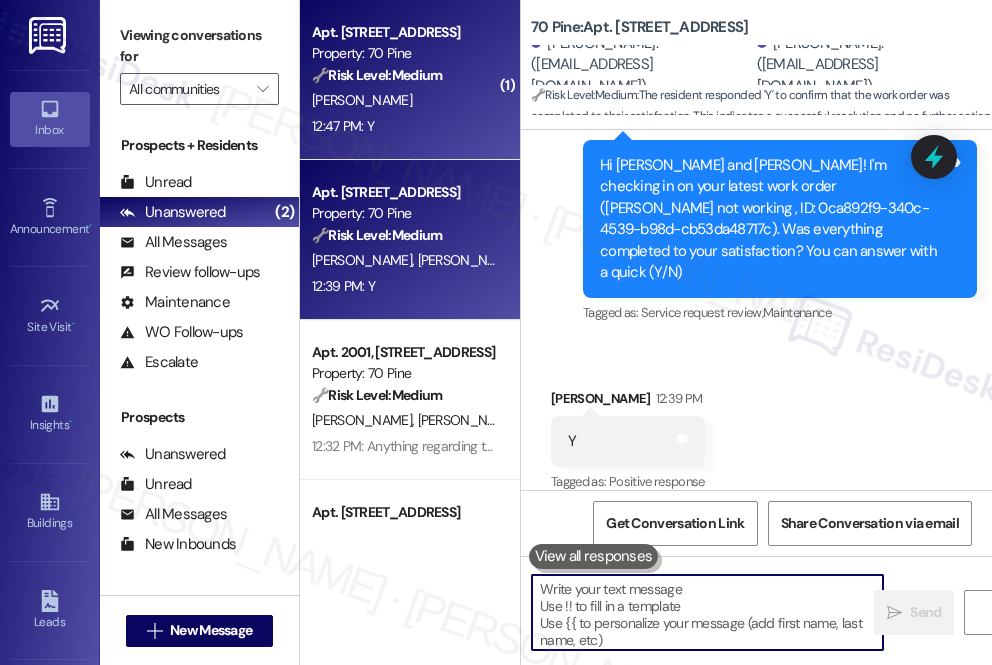 type 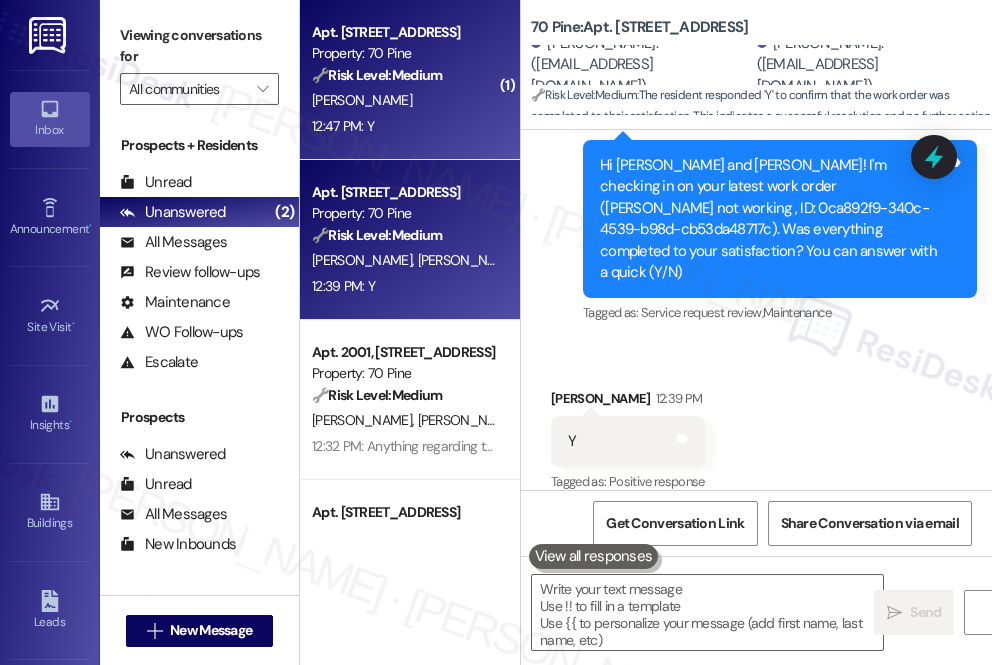 click on "12:47 PM: Y 12:47 PM: Y" at bounding box center [343, 126] 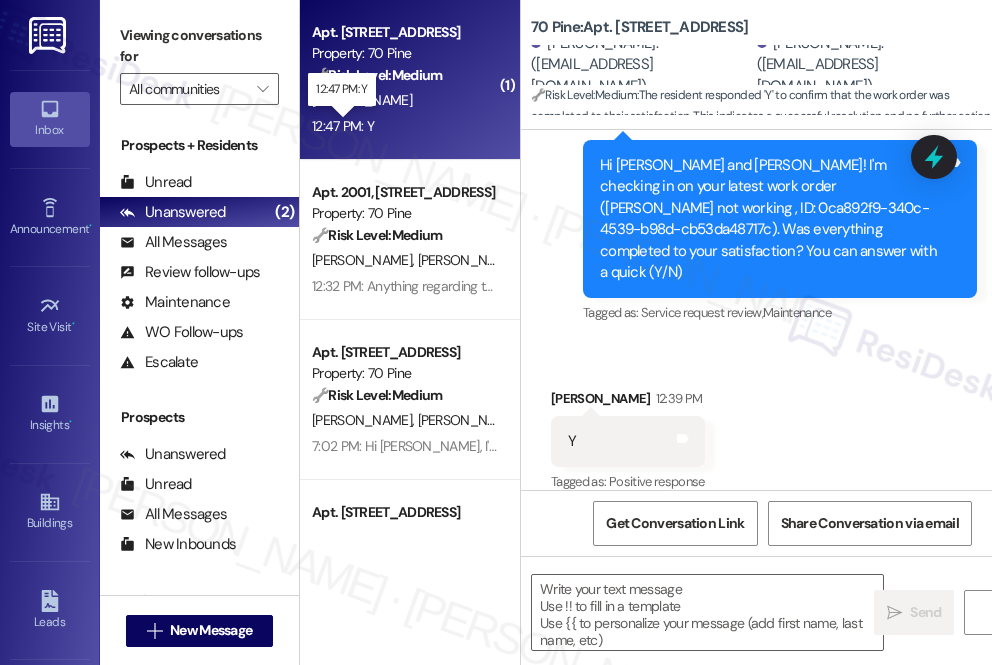 type on "Fetching suggested responses. Please feel free to read through the conversation in the meantime." 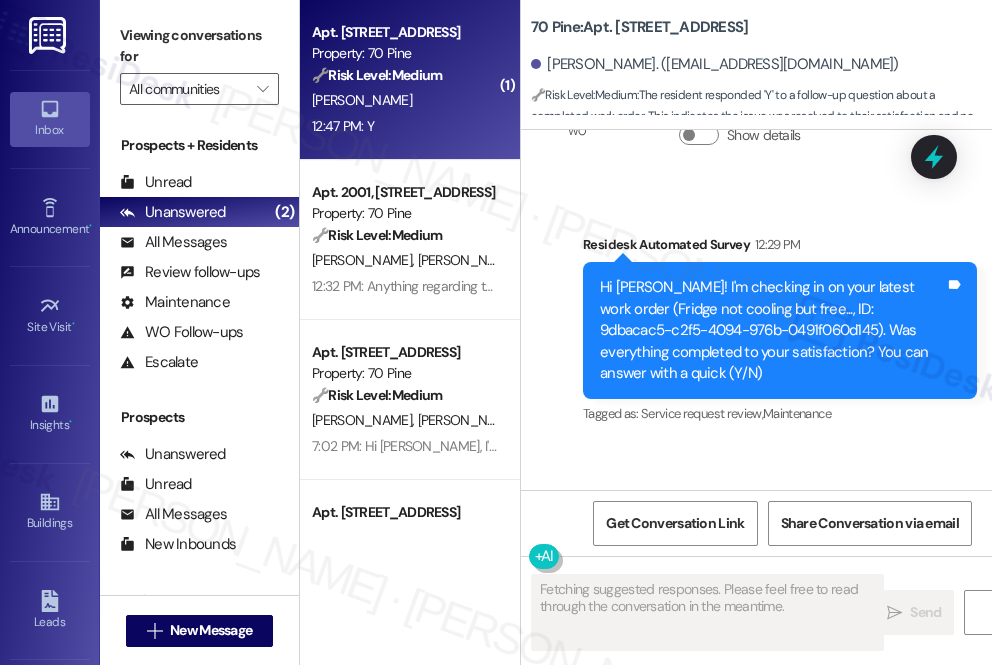 scroll, scrollTop: 4600, scrollLeft: 0, axis: vertical 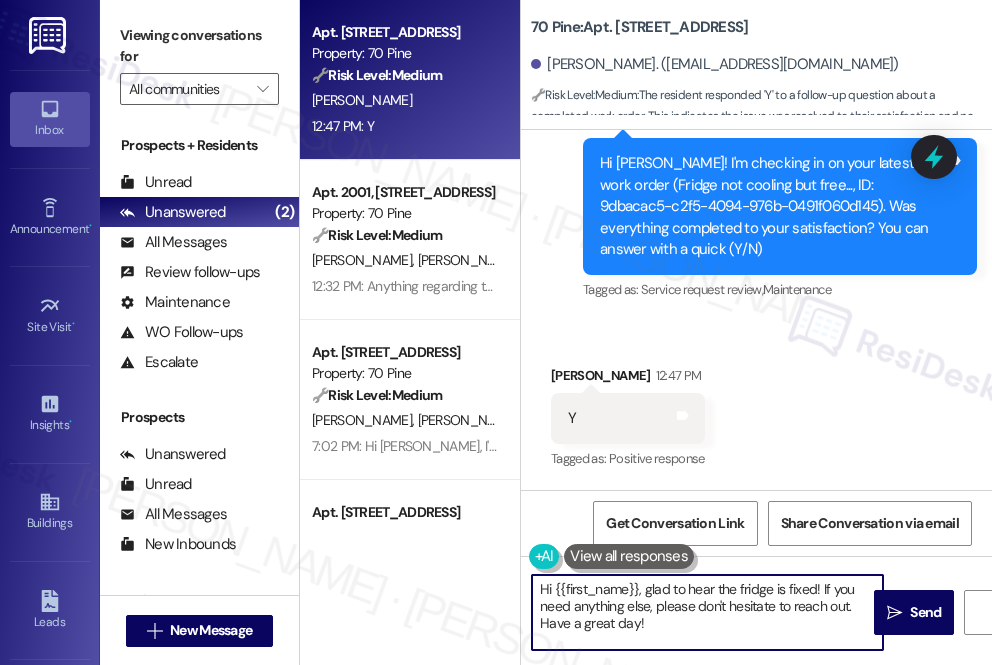 drag, startPoint x: 728, startPoint y: 621, endPoint x: 819, endPoint y: 584, distance: 98.23441 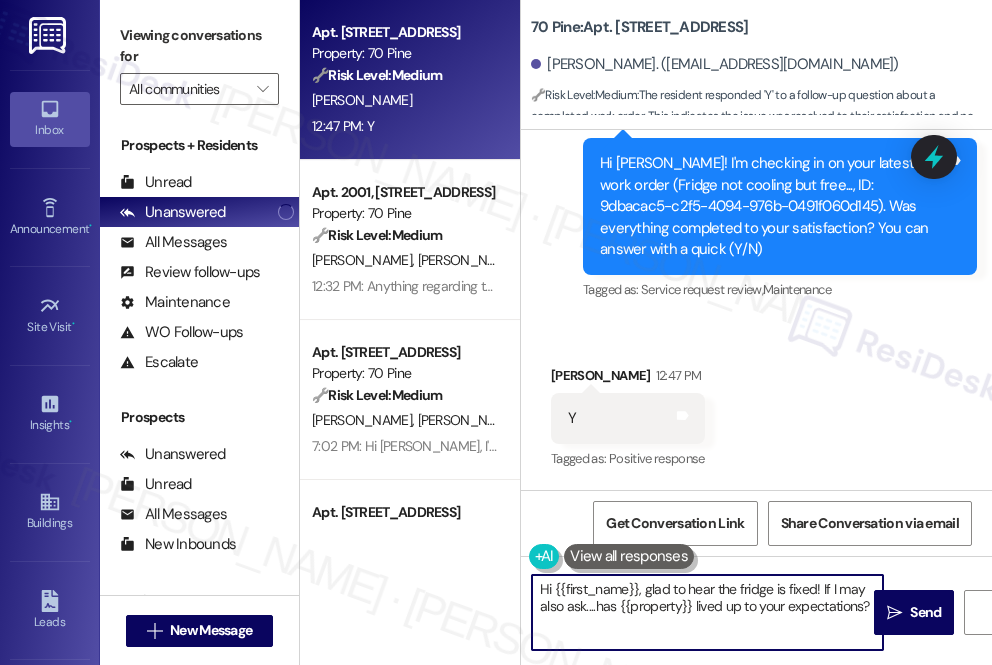 type on "Hi {{first_name}}, glad to hear the fridge is fixed! If I may also ask....has {{property}} lived up to your expectations?" 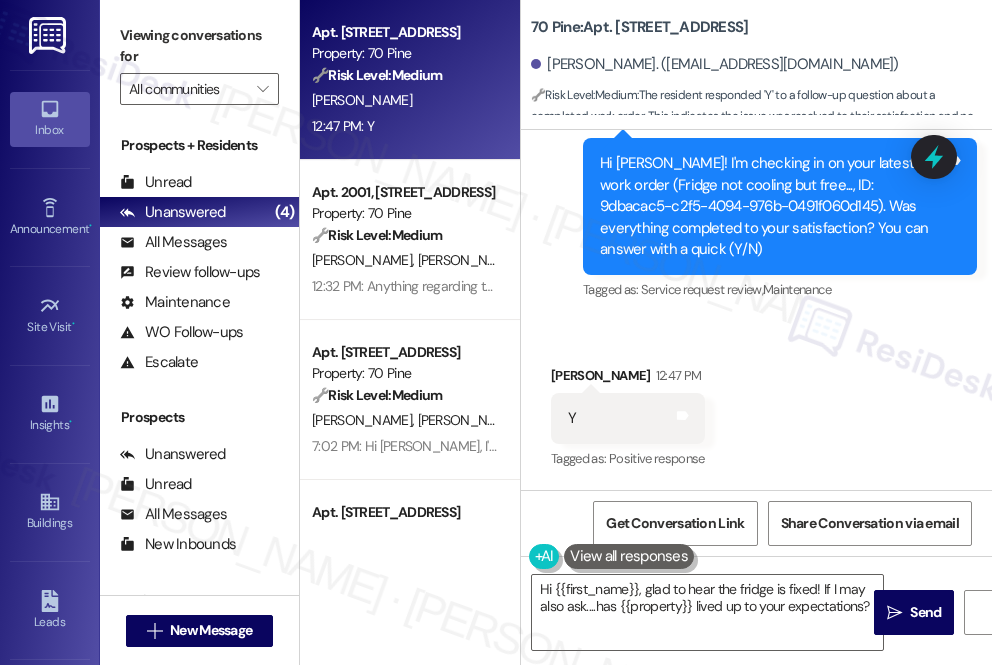 click on "[PERSON_NAME] 12:47 PM" at bounding box center [628, 379] 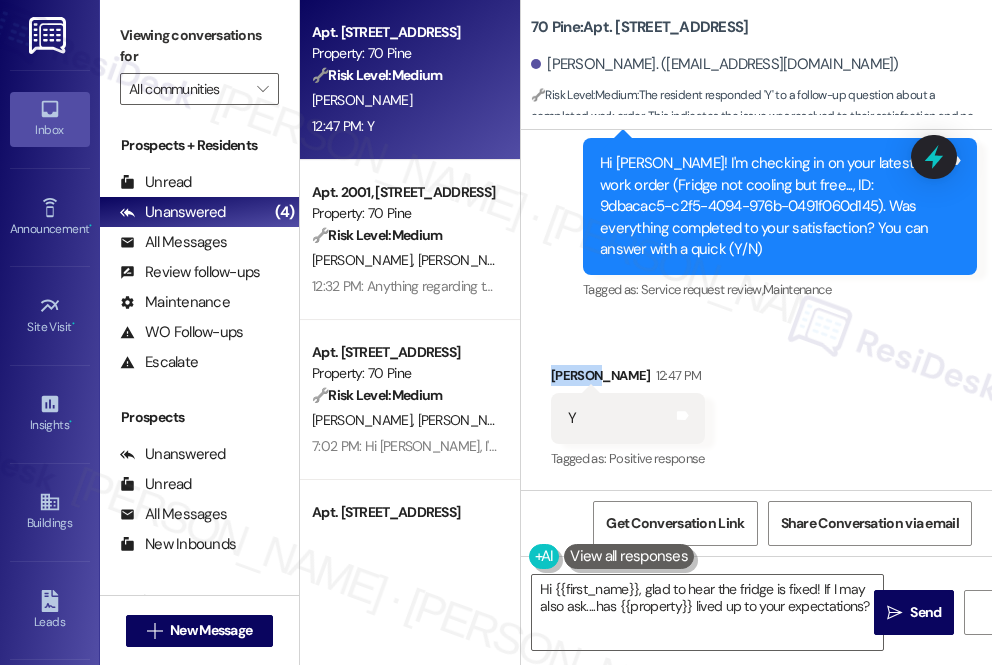 click on "[PERSON_NAME] 12:47 PM" at bounding box center [628, 379] 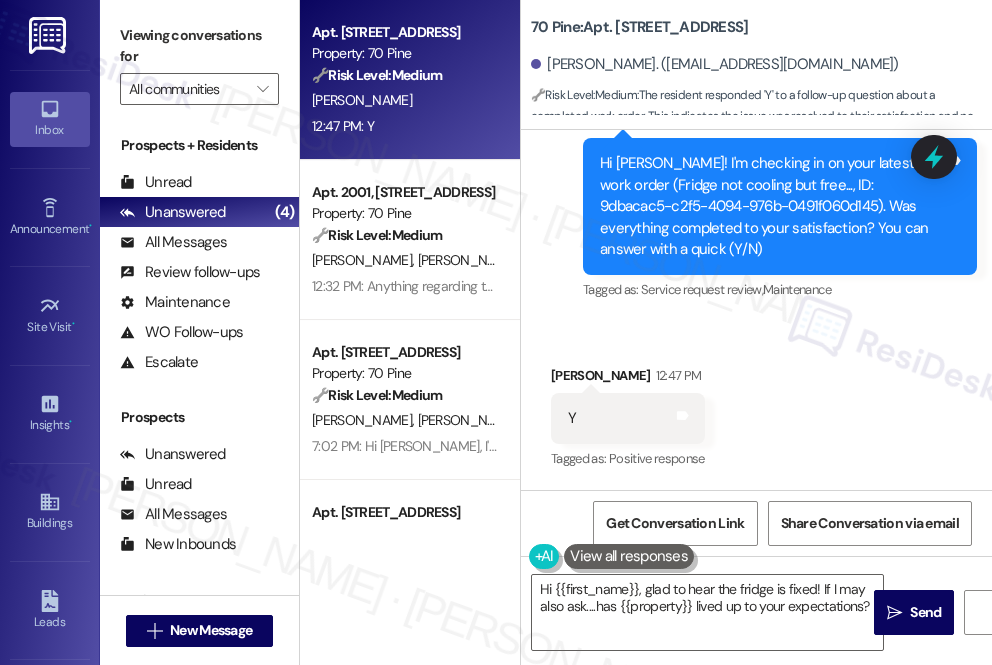 click on "Received via SMS [PERSON_NAME] 12:47 PM Y Tags and notes Tagged as:   Positive response Click to highlight conversations about Positive response" at bounding box center (756, 404) 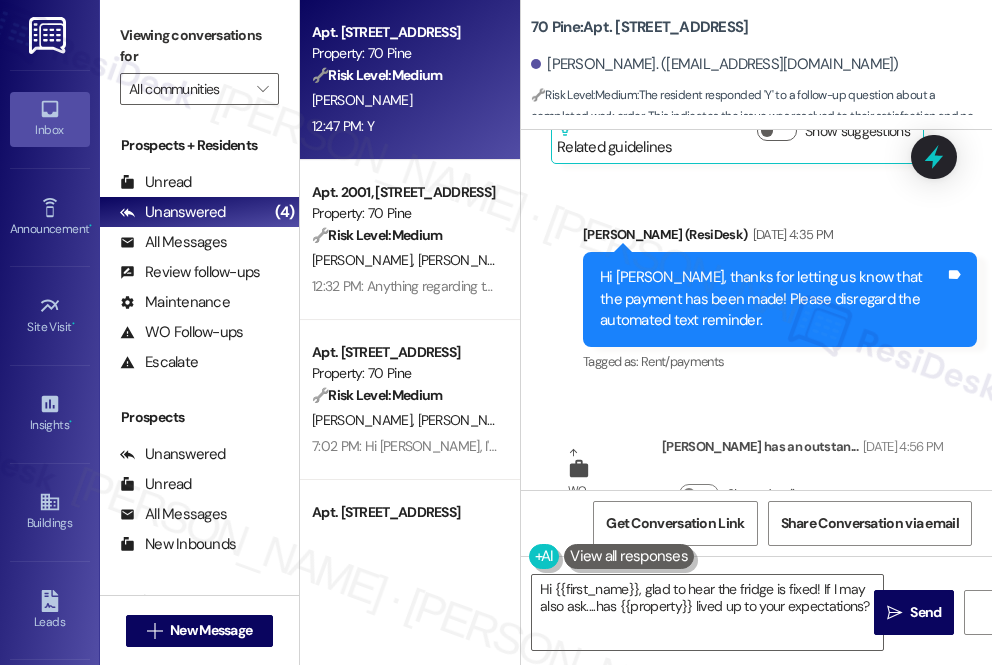 scroll, scrollTop: 3690, scrollLeft: 0, axis: vertical 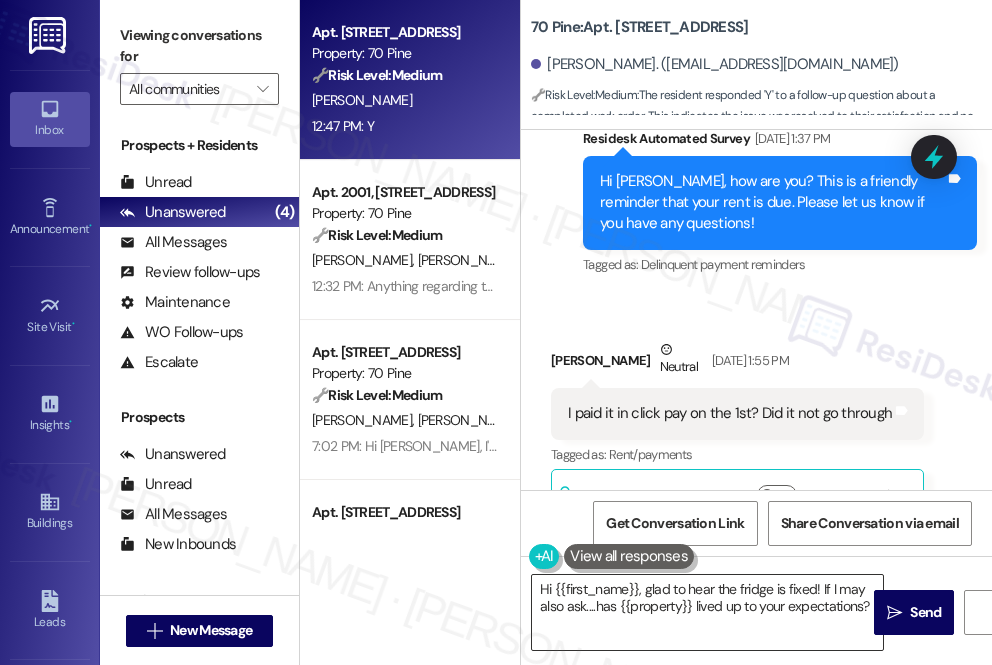 click on "Hi {{first_name}}, glad to hear the fridge is fixed! If I may also ask....has {{property}} lived up to your expectations?" at bounding box center [707, 612] 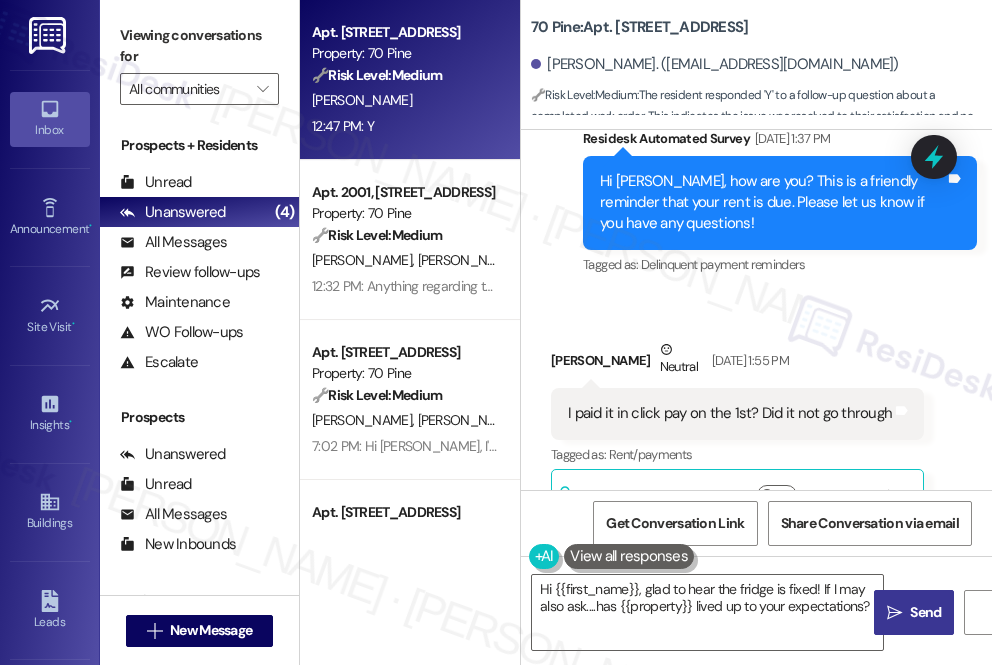 click on " Send" at bounding box center (914, 612) 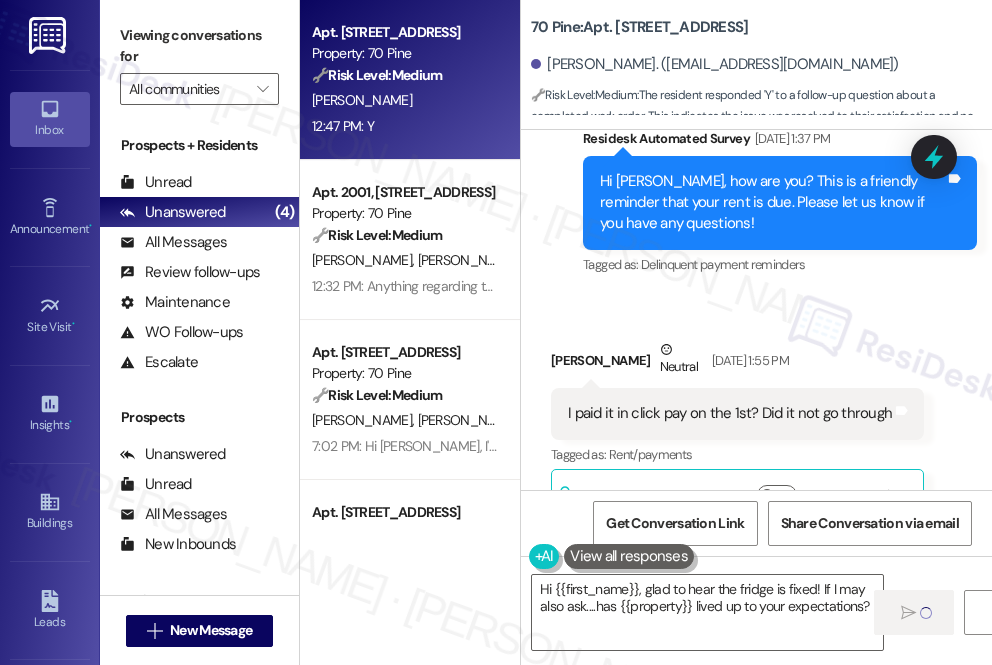 type 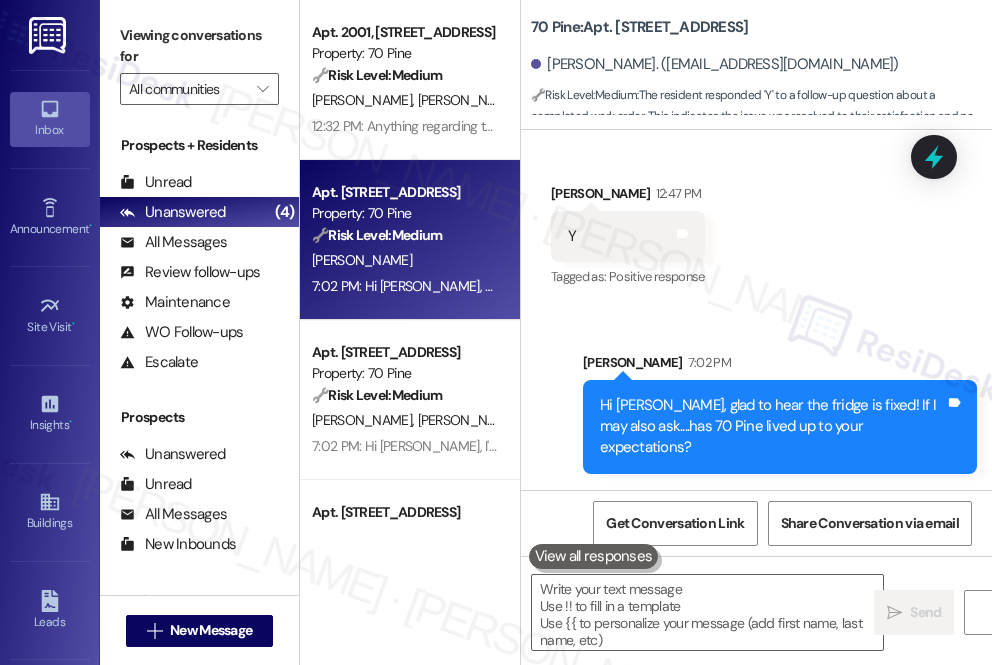 scroll, scrollTop: 4761, scrollLeft: 0, axis: vertical 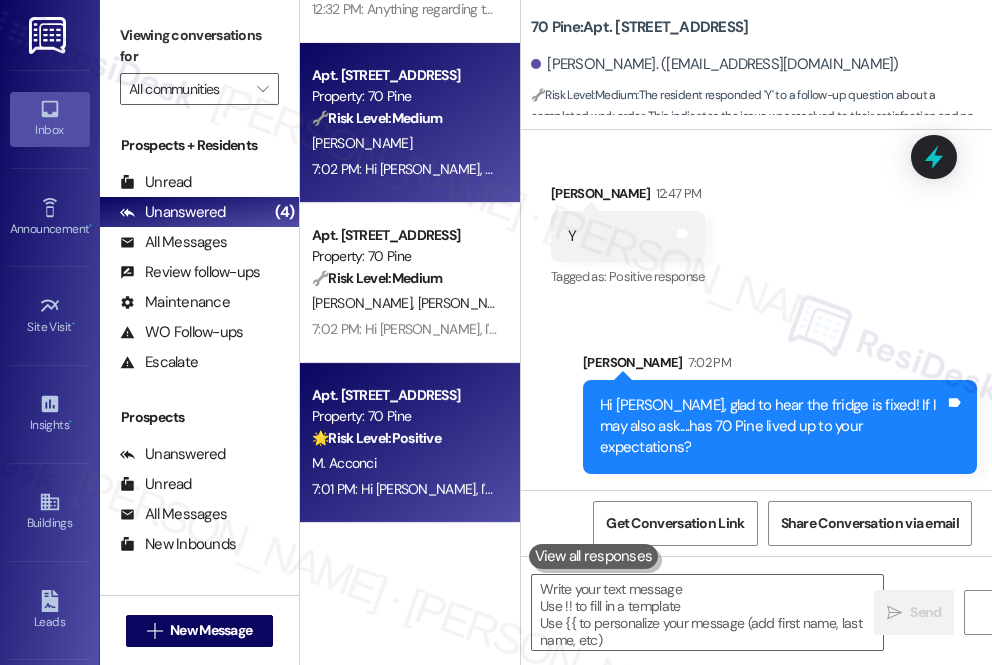 click on "M. Acconci" at bounding box center (404, 463) 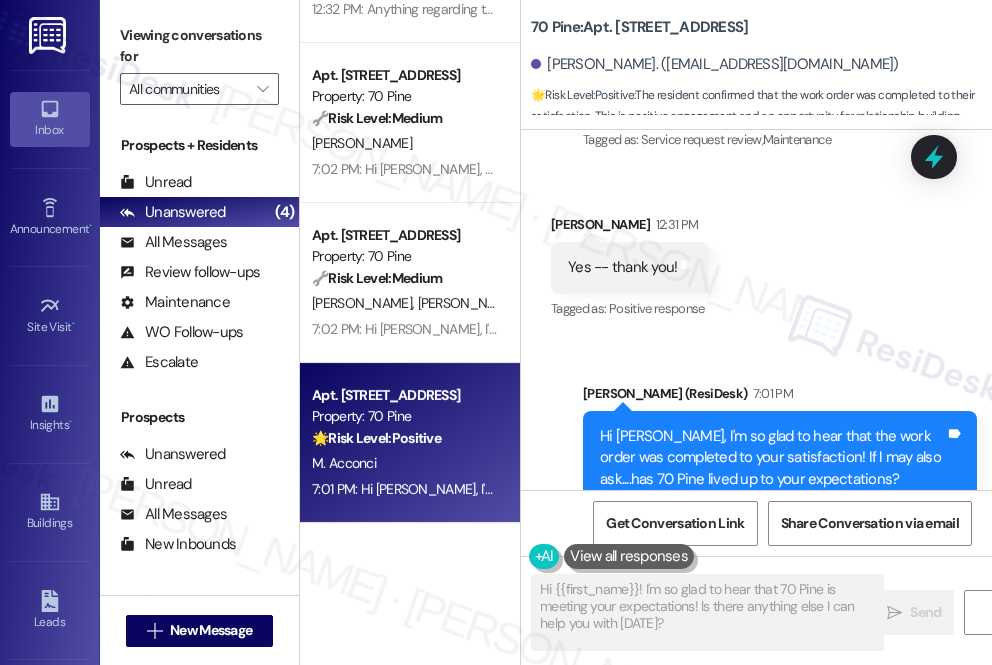 scroll, scrollTop: 821, scrollLeft: 0, axis: vertical 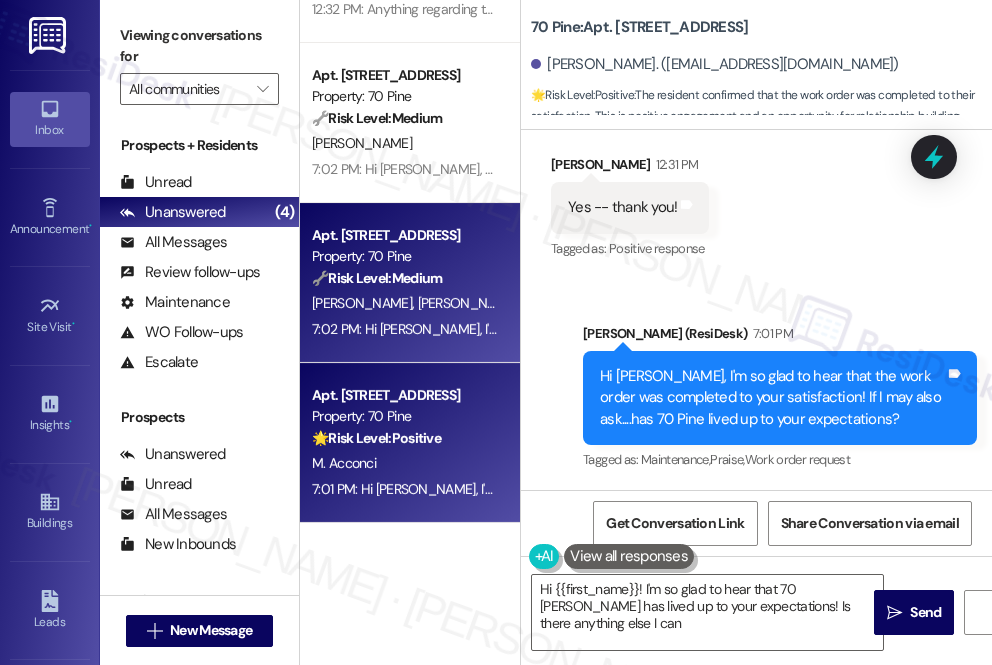 type on "Hi {{first_name}}! I'm so glad to hear that 70 [PERSON_NAME] has lived up to your expectations! Is there anything else I can" 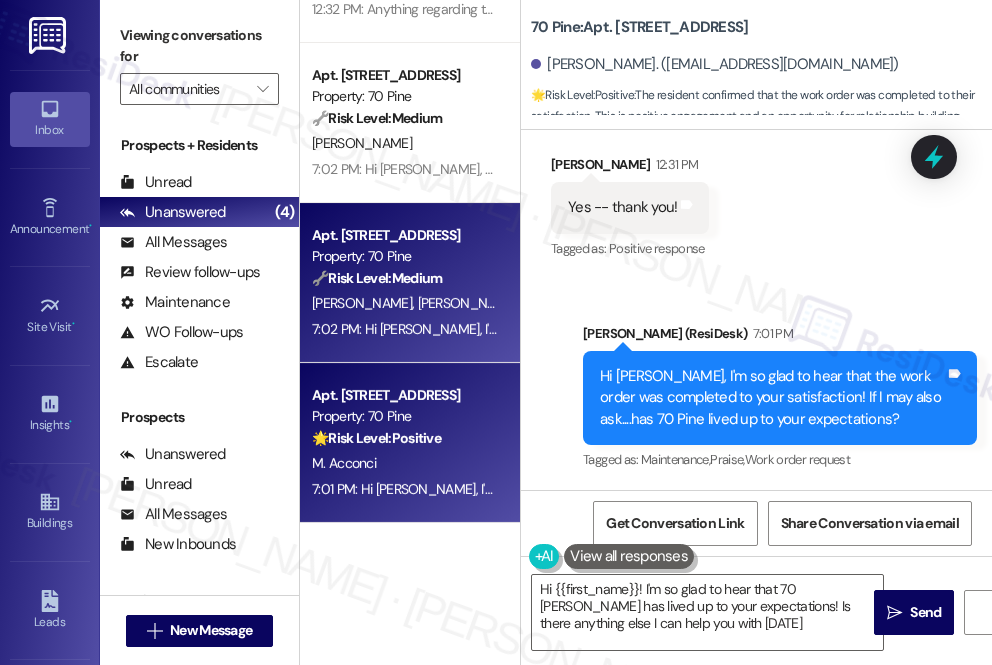 click on "7:02 PM: Hi [PERSON_NAME], I'm happy to hear the dryer work order was completed to your satisfaction! If I may also ask....has 70 Pine lived up to your expectations? 7:02 PM: Hi [PERSON_NAME], I'm happy to hear the dryer work order was completed to your satisfaction! If I may also ask....has 70 Pine lived up to your expectations?" at bounding box center [404, 329] 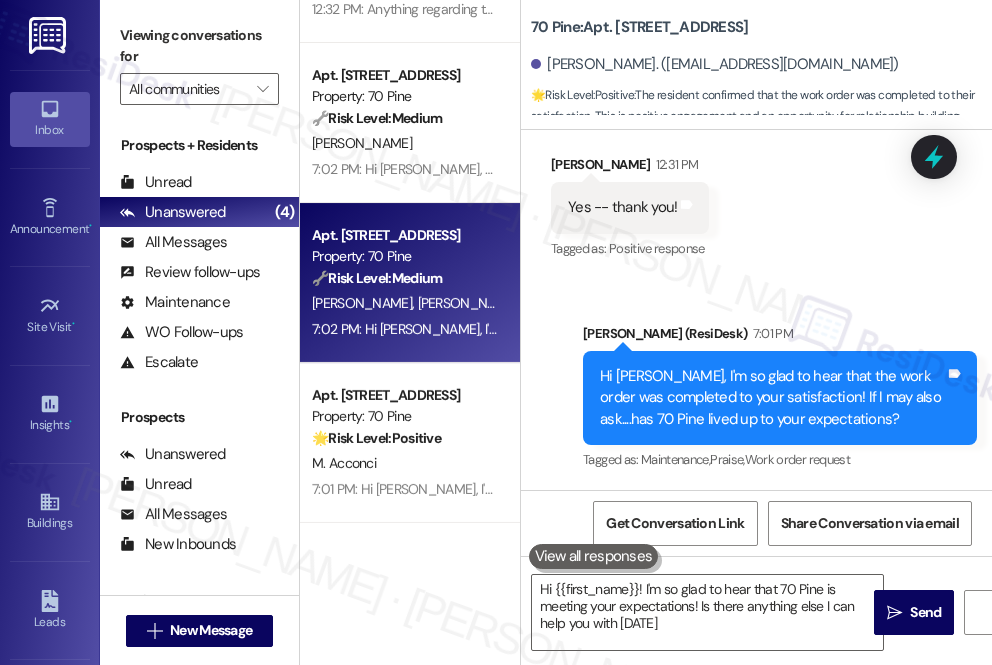 type on "Hi {{first_name}}! I'm so glad to hear that 70 Pine is meeting your expectations! Is there anything else I can help you with [DATE]?" 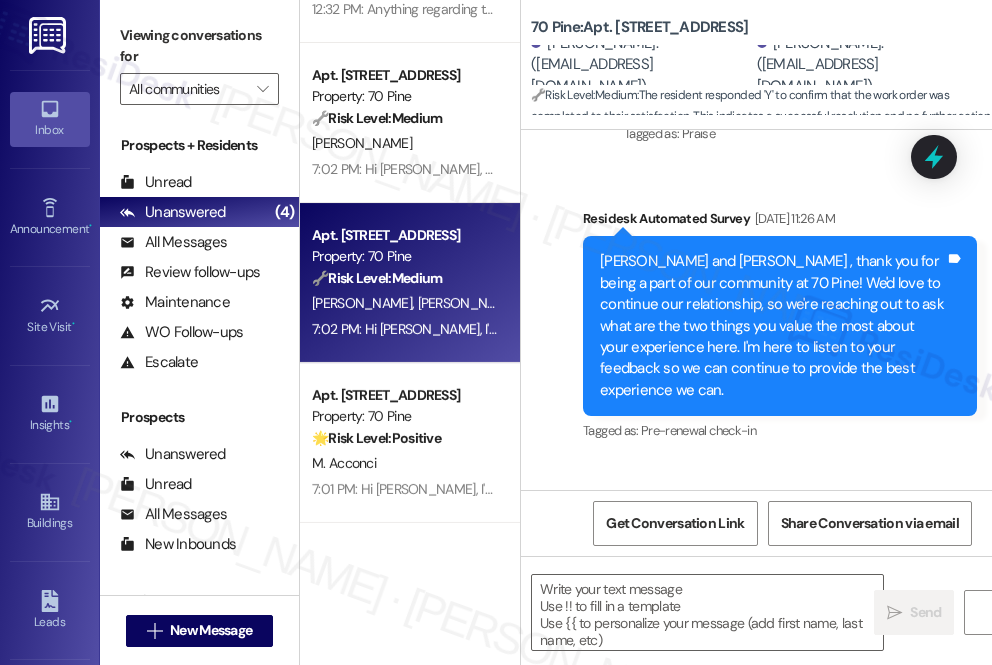 type on "Fetching suggested responses. Please feel free to read through the conversation in the meantime." 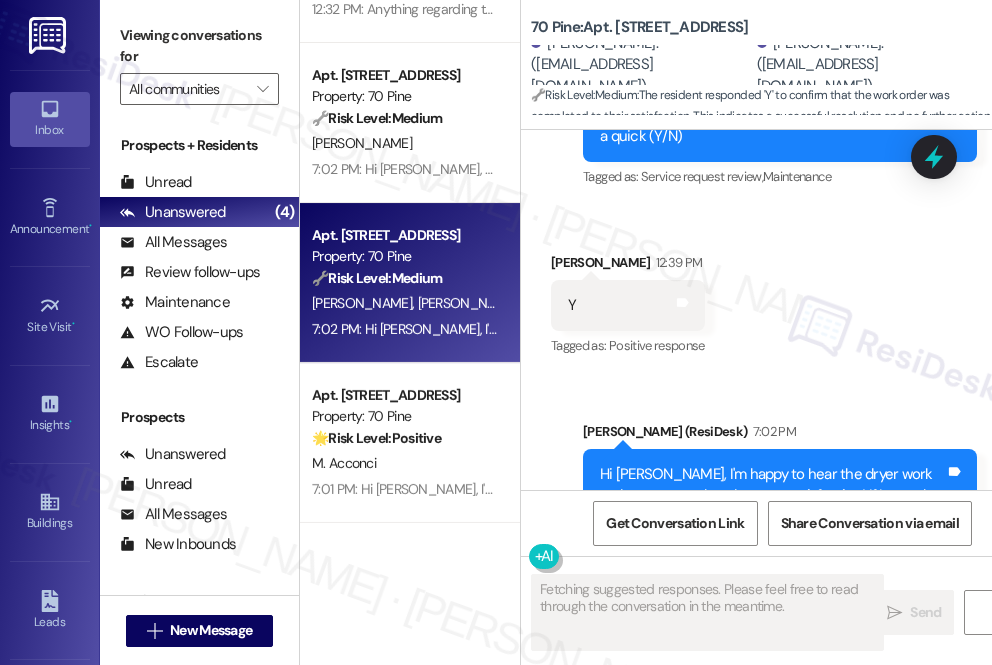 scroll, scrollTop: 6949, scrollLeft: 0, axis: vertical 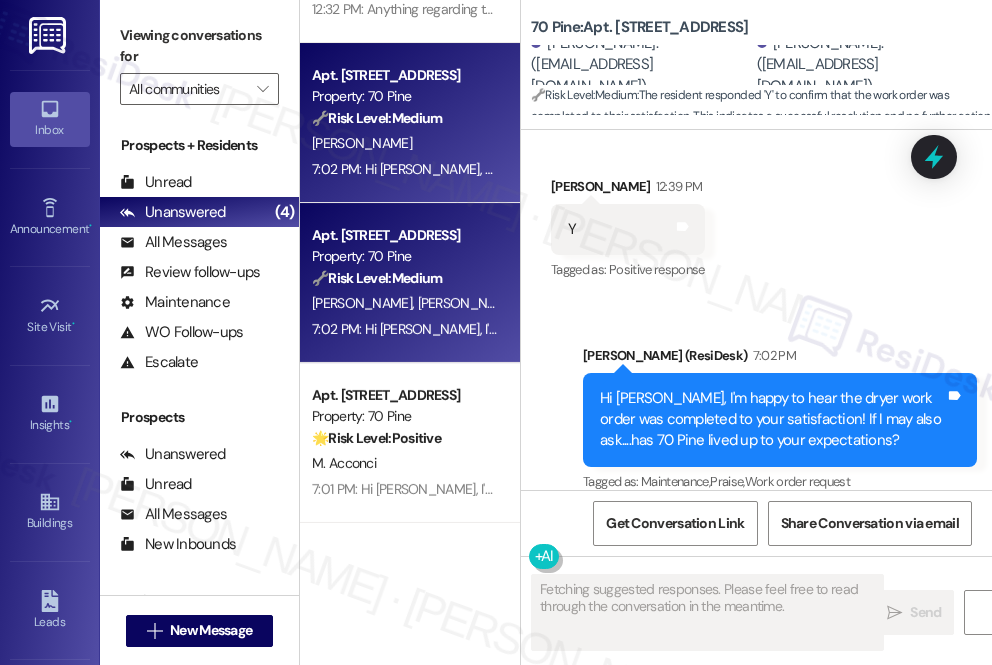 click on "7:02 PM: Hi [PERSON_NAME], glad to hear the fridge is fixed! If I may also ask....has 70 Pine lived up to your expectations? 7:02 PM: Hi [PERSON_NAME], glad to hear the fridge is fixed! If I may also ask....has 70 Pine lived up to your expectations?" at bounding box center [660, 169] 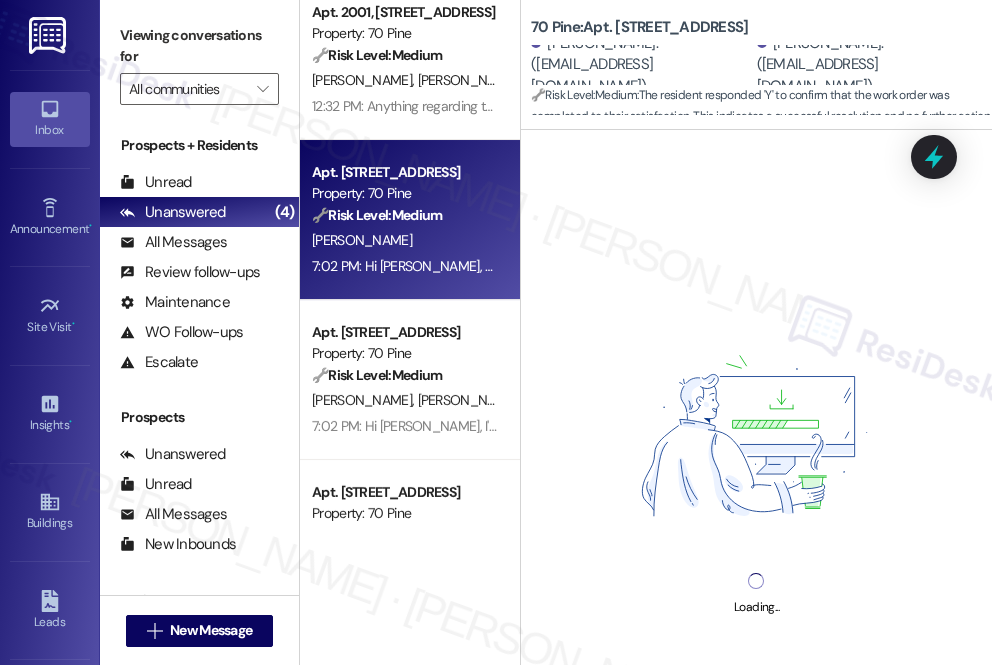scroll, scrollTop: 0, scrollLeft: 0, axis: both 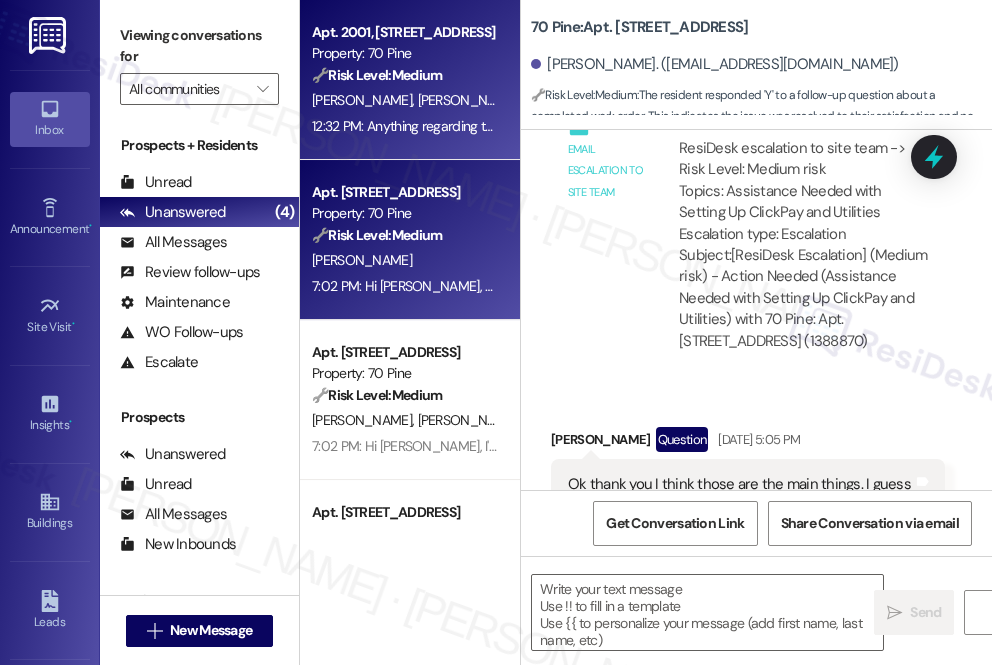 type on "Fetching suggested responses. Please feel free to read through the conversation in the meantime." 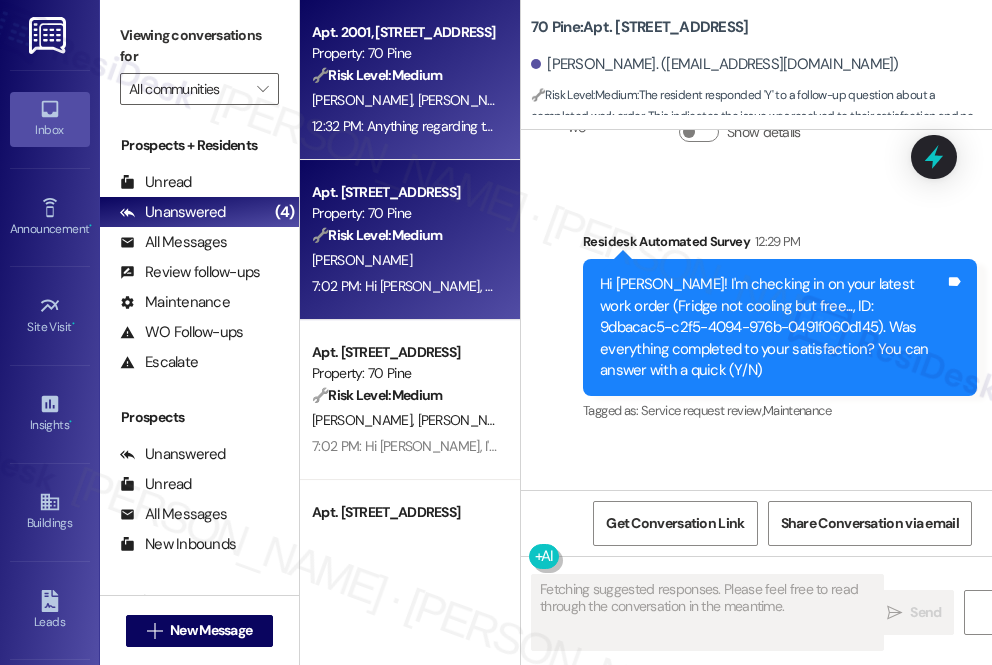 scroll, scrollTop: 4600, scrollLeft: 0, axis: vertical 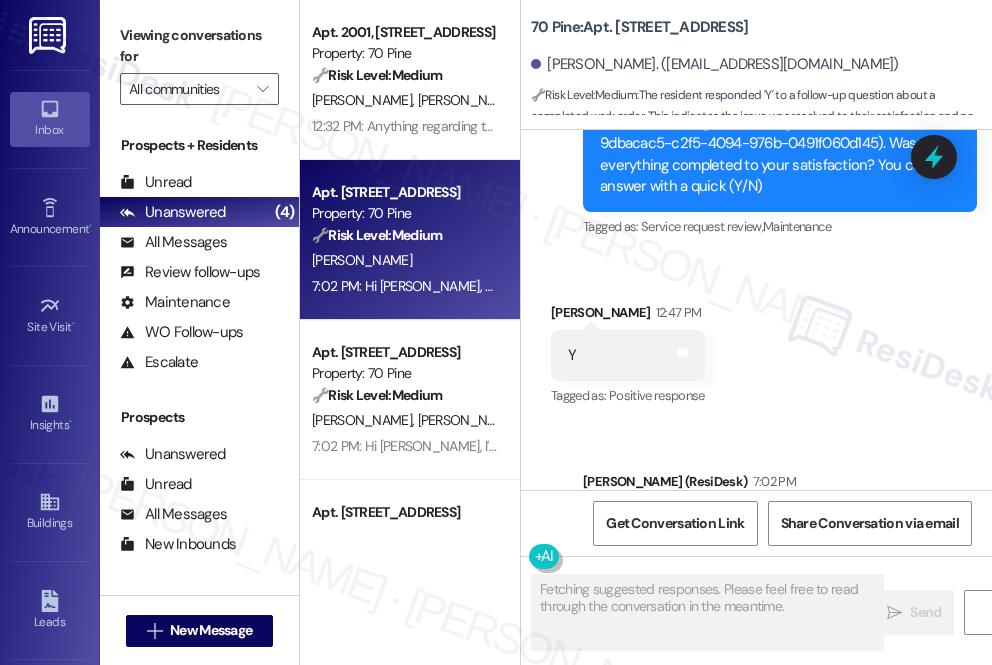 click on "12:32 PM: Anything regarding the terrace? We have plans growing from between the cracks  12:32 PM: Anything regarding the terrace? We have plans growing from between the cracks" at bounding box center [576, 126] 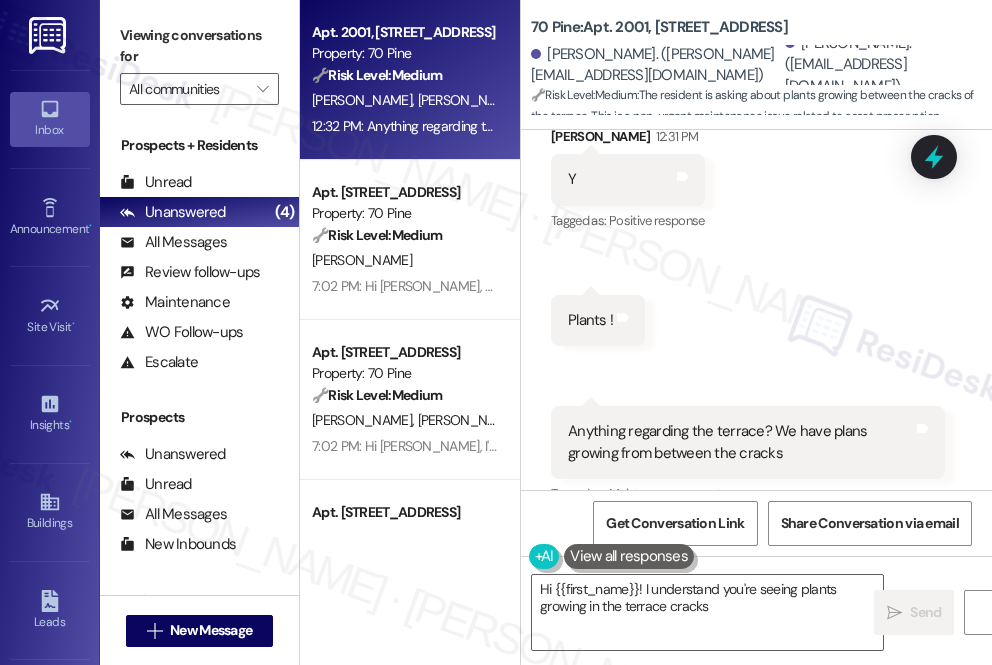scroll, scrollTop: 16602, scrollLeft: 0, axis: vertical 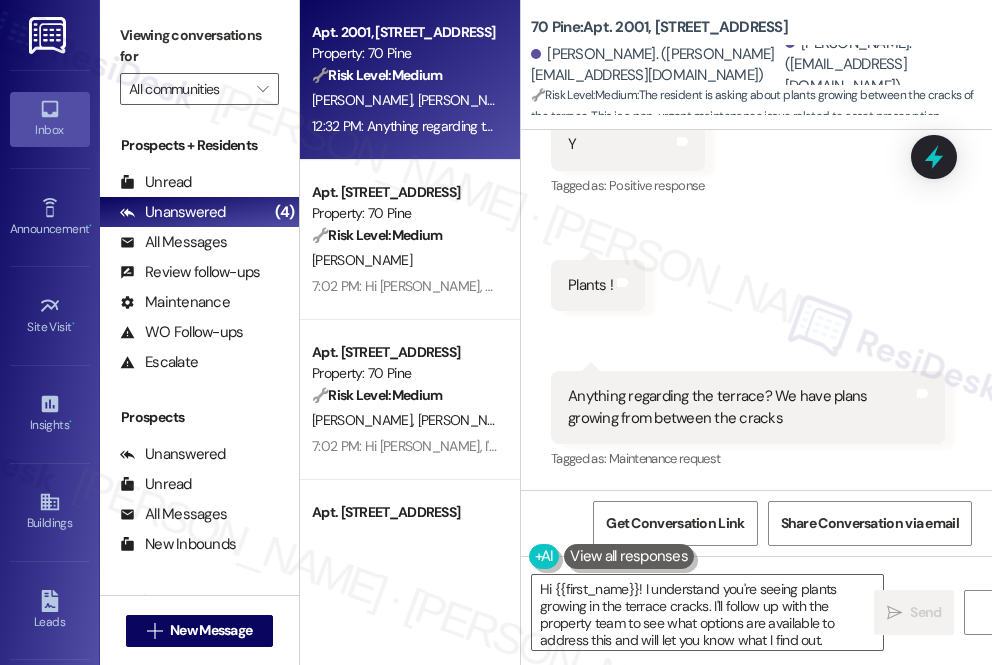 click on "Anything regarding the terrace? We have plans growing from between the cracks" at bounding box center (740, 407) 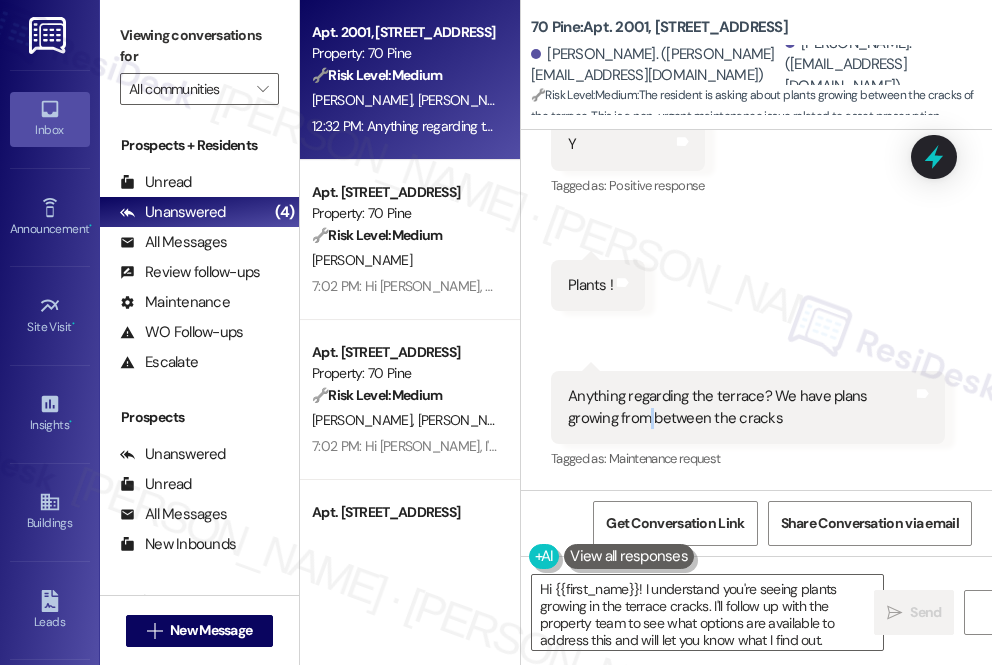 click on "Anything regarding the terrace? We have plans growing from between the cracks" at bounding box center [740, 407] 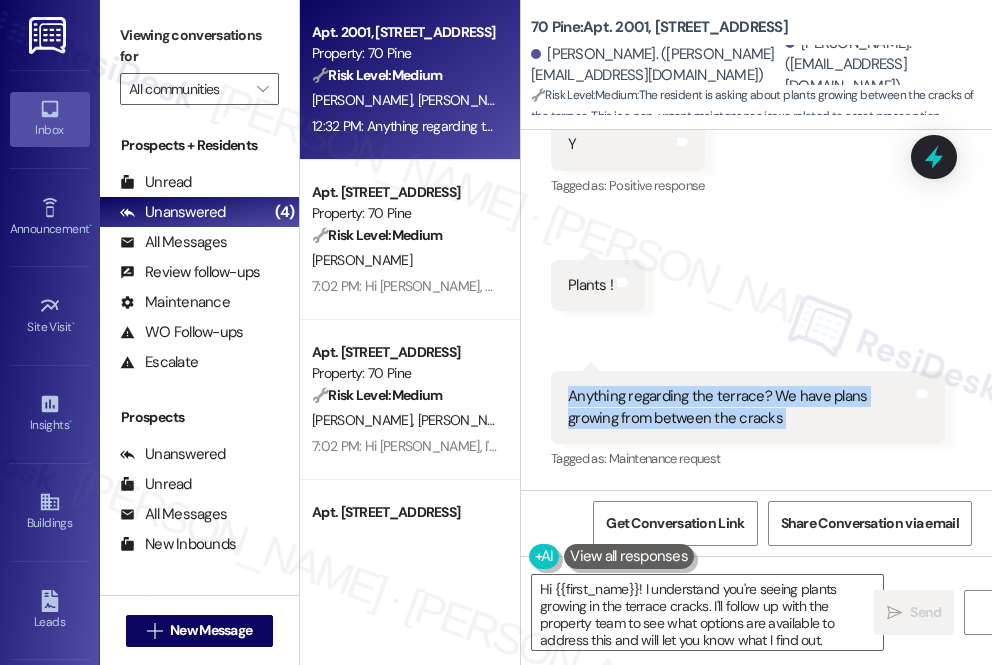 click on "Anything regarding the terrace? We have plans growing from between the cracks" at bounding box center (740, 407) 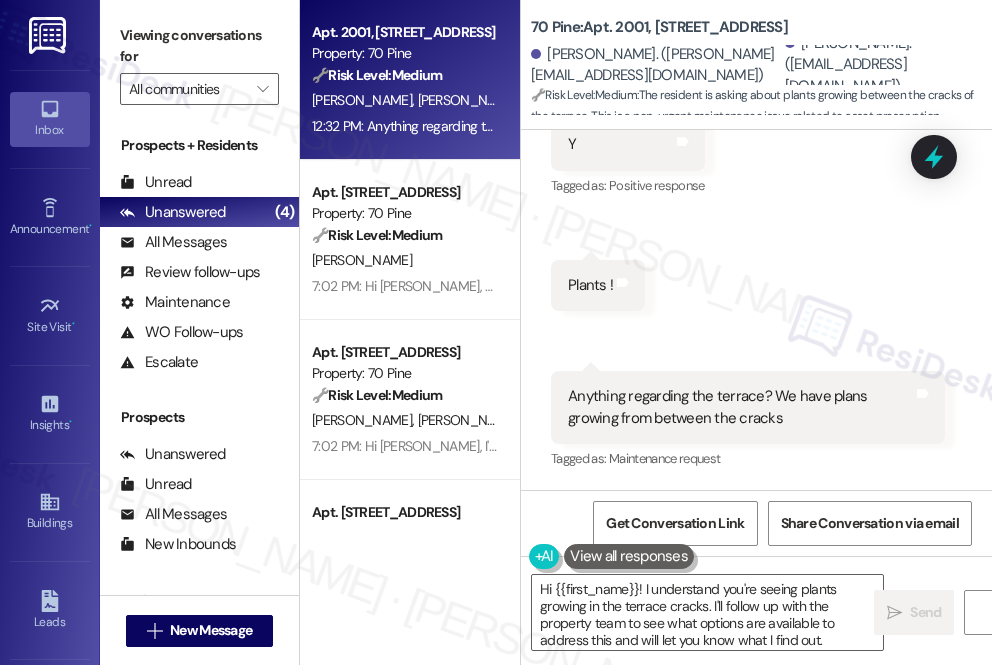 click on "70 Pine:  Apt. 2001, [STREET_ADDRESS]" at bounding box center [659, 27] 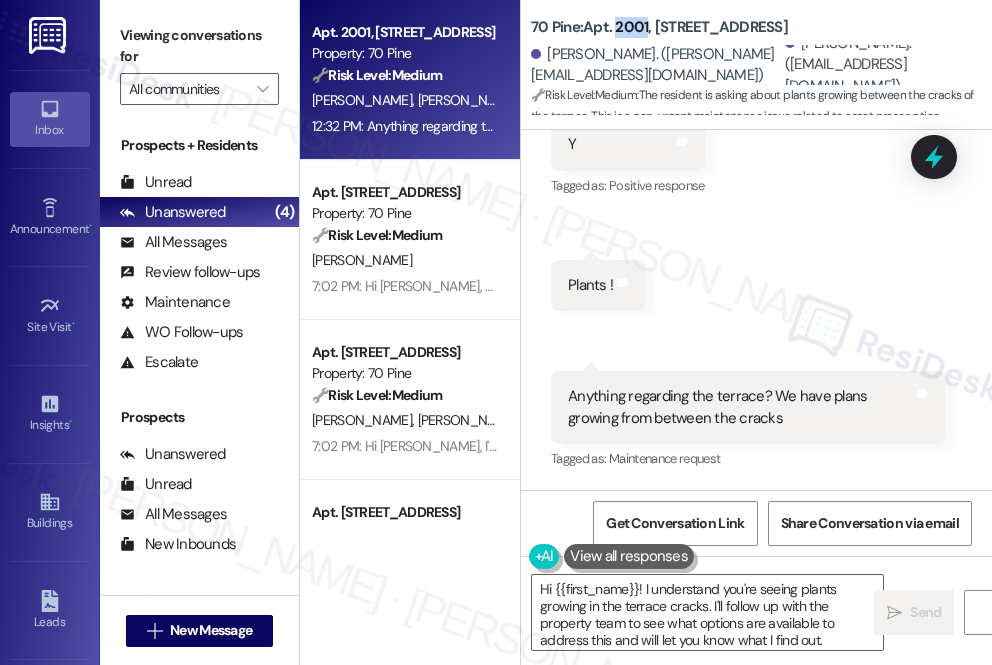 click on "70 Pine:  Apt. 2001, [STREET_ADDRESS]" at bounding box center [659, 27] 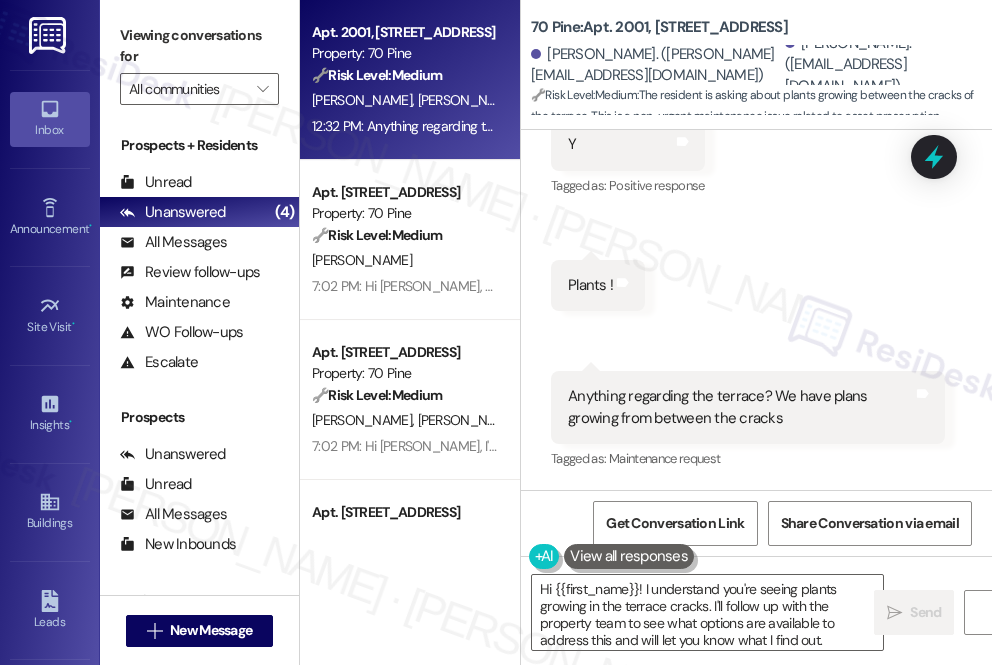click on "[PERSON_NAME]. ([EMAIL_ADDRESS][DOMAIN_NAME])" at bounding box center (881, 65) 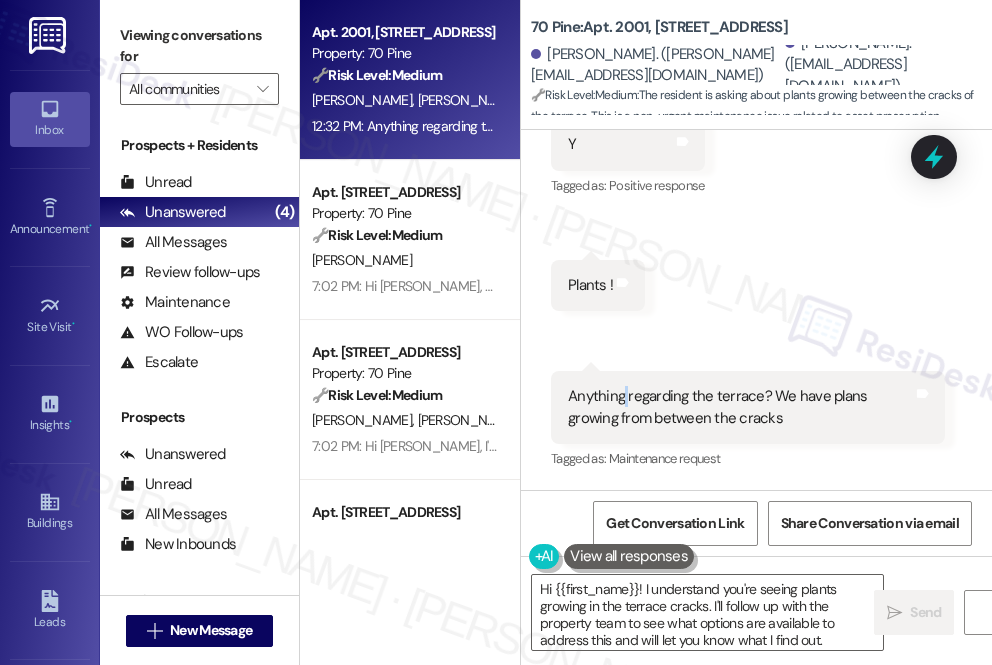 click on "Anything regarding the terrace? We have plans growing from between the cracks" at bounding box center (740, 407) 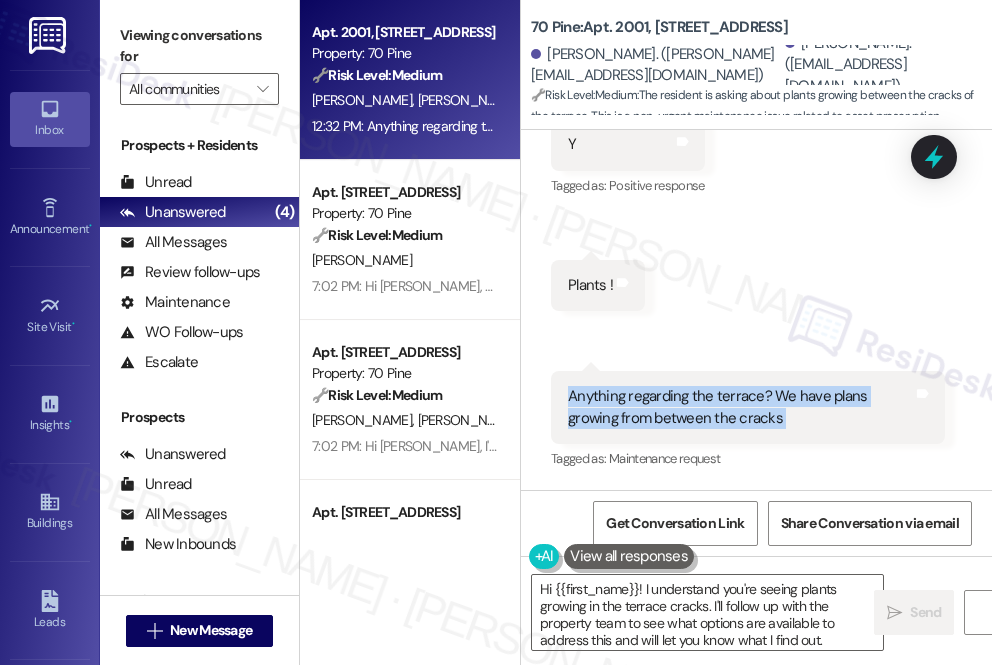 click on "Anything regarding the terrace? We have plans growing from between the cracks" at bounding box center (740, 407) 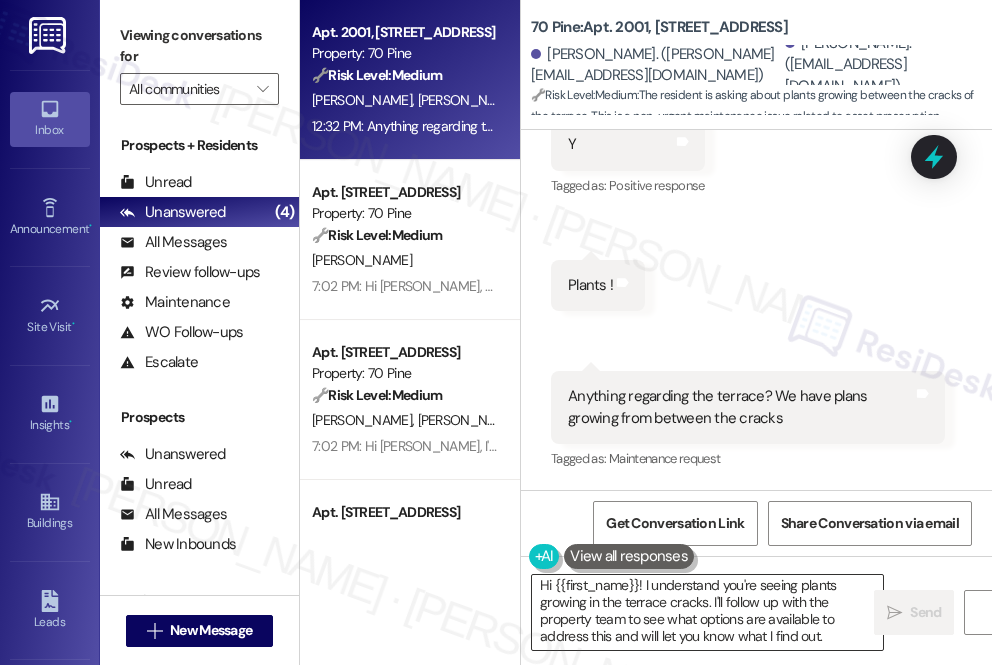 scroll, scrollTop: 5, scrollLeft: 0, axis: vertical 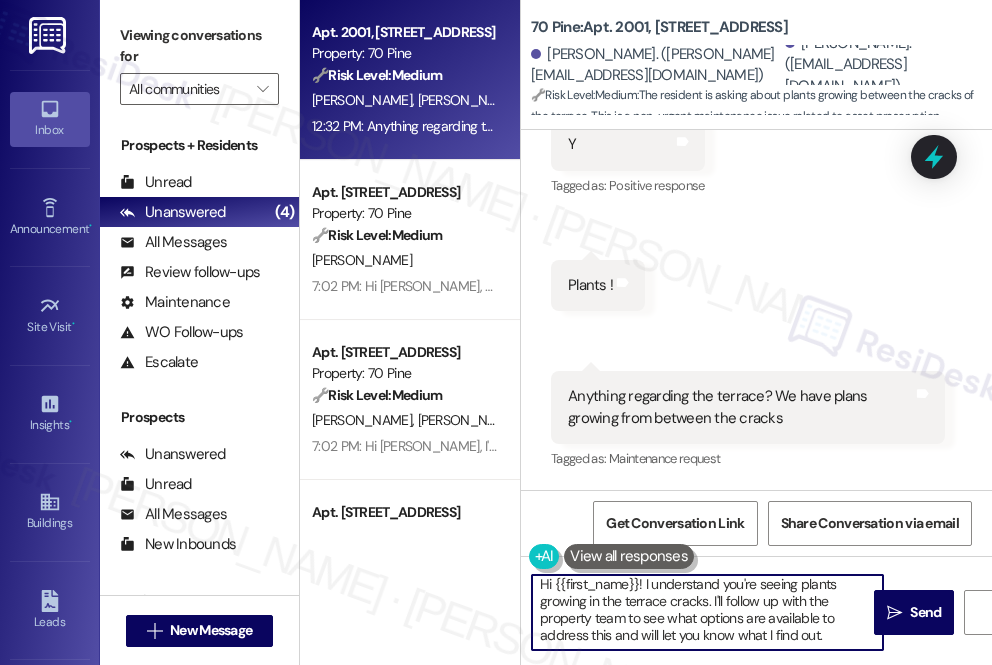 click on "Hi {{first_name}}! I understand you're seeing plants growing in the terrace cracks. I'll follow up with the property team to see what options are available to address this and will let you know what I find out." at bounding box center (707, 612) 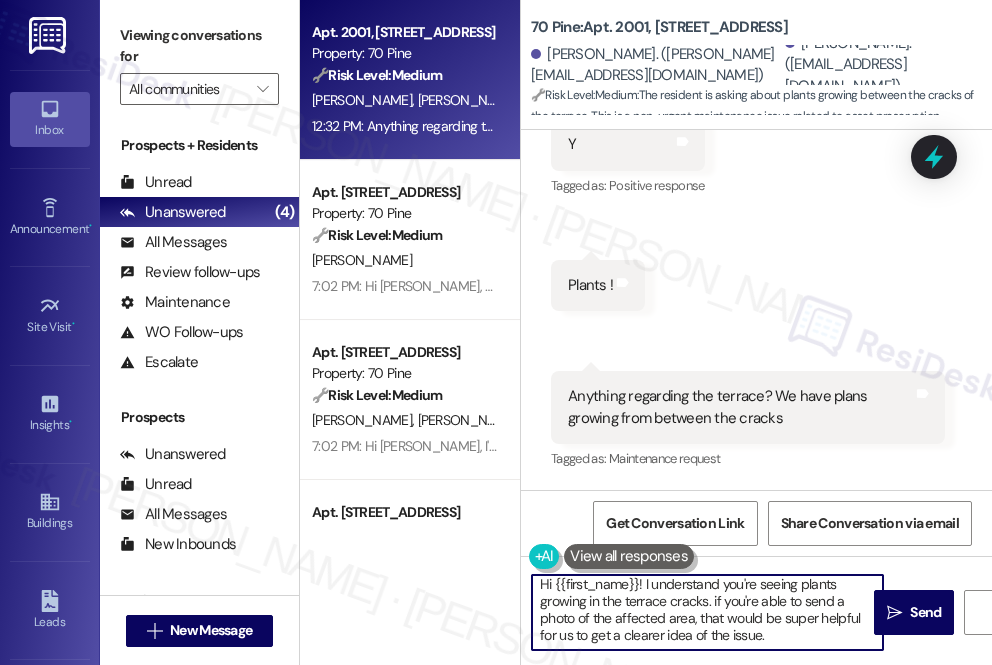 click on "Hi {{first_name}}! I understand you're seeing plants growing in the terrace cracks. if you're able to send a photo of the affected area, that would be super helpful for us to get a clearer idea of the issue." at bounding box center (707, 612) 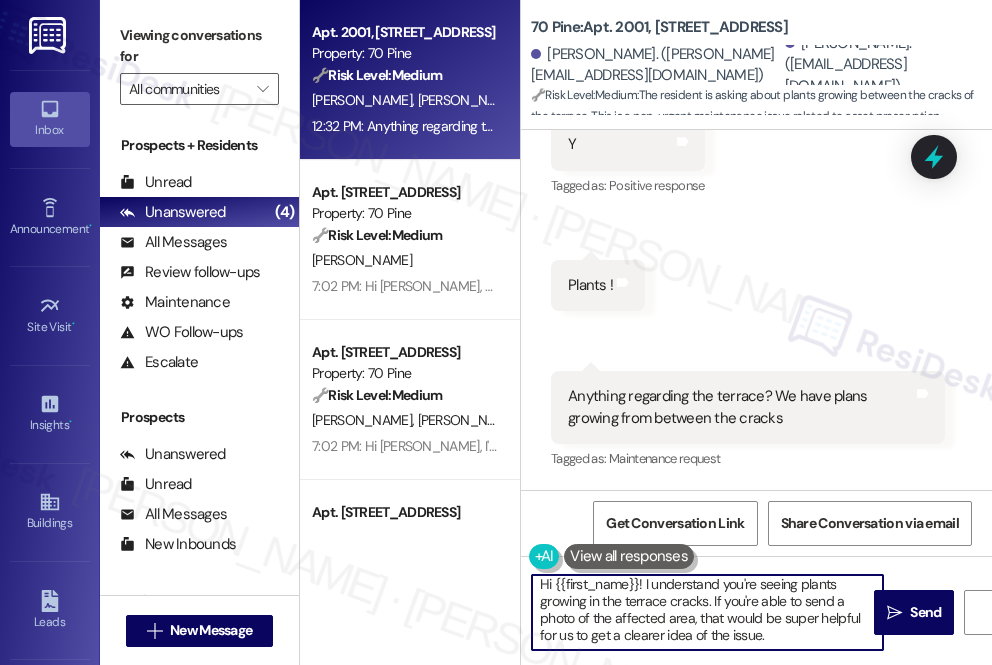 click on "Hi {{first_name}}! I understand you're seeing plants growing in the terrace cracks. If you're able to send a photo of the affected area, that would be super helpful for us to get a clearer idea of the issue." at bounding box center (707, 612) 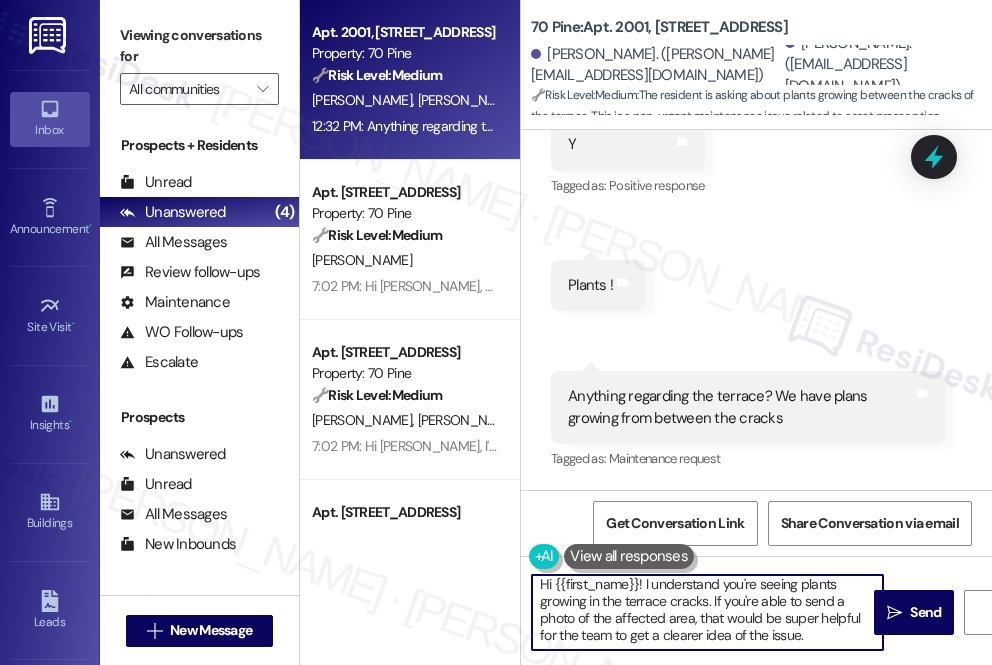 click on "Hi {{first_name}}! I understand you're seeing plants growing in the terrace cracks. If you're able to send a photo of the affected area, that would be super helpful for the team to get a clearer idea of the issue." at bounding box center (707, 612) 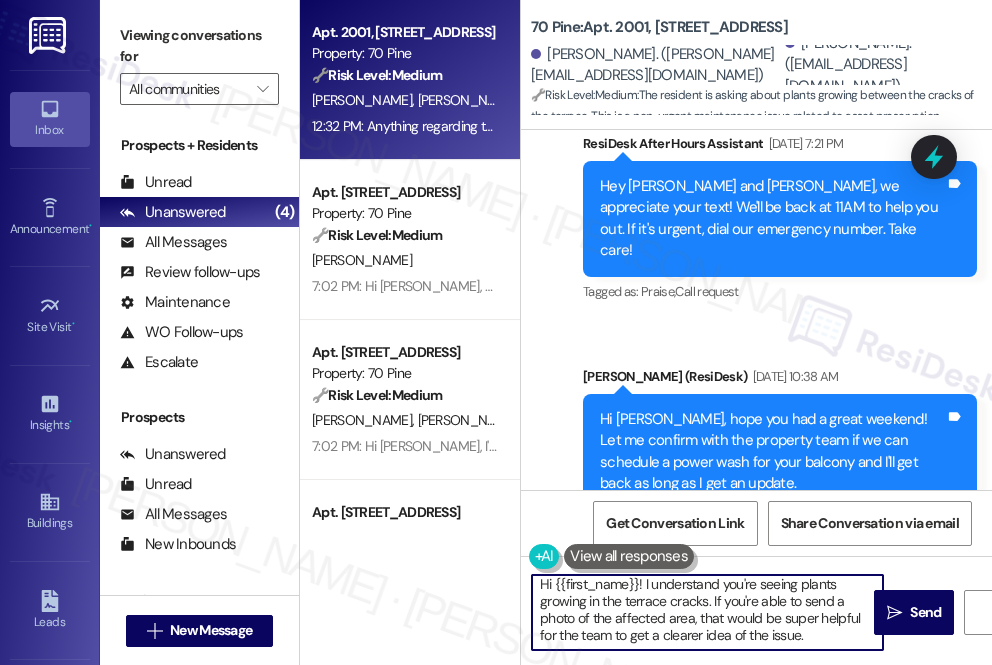 scroll, scrollTop: 14693, scrollLeft: 0, axis: vertical 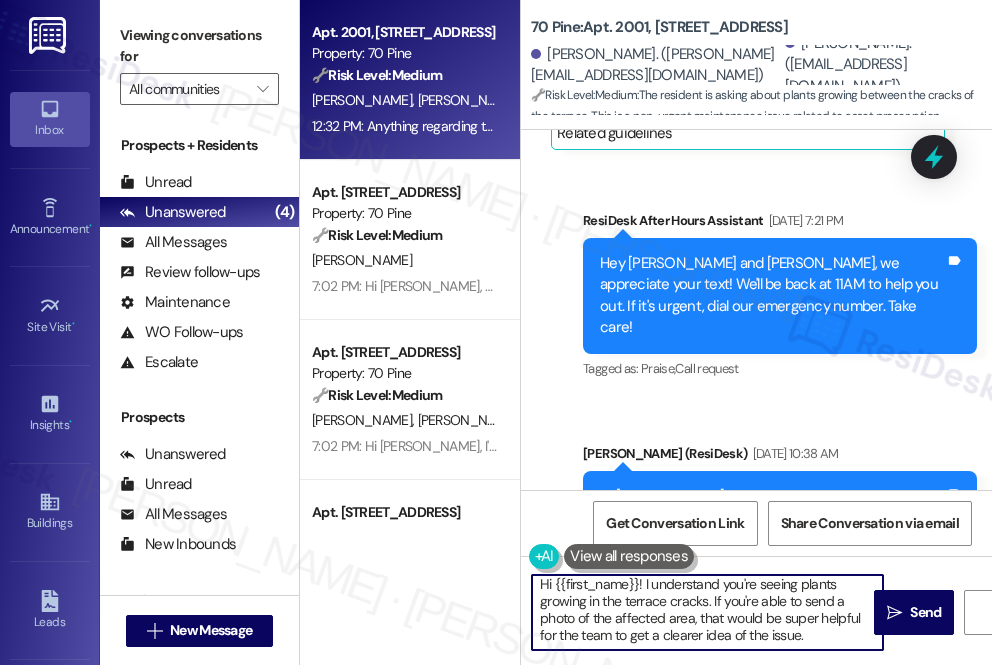 click on "Hi {{first_name}}! I understand you're seeing plants growing in the terrace cracks. If you're able to send a photo of the affected area, that would be super helpful for the team to get a clearer idea of the issue." at bounding box center (707, 612) 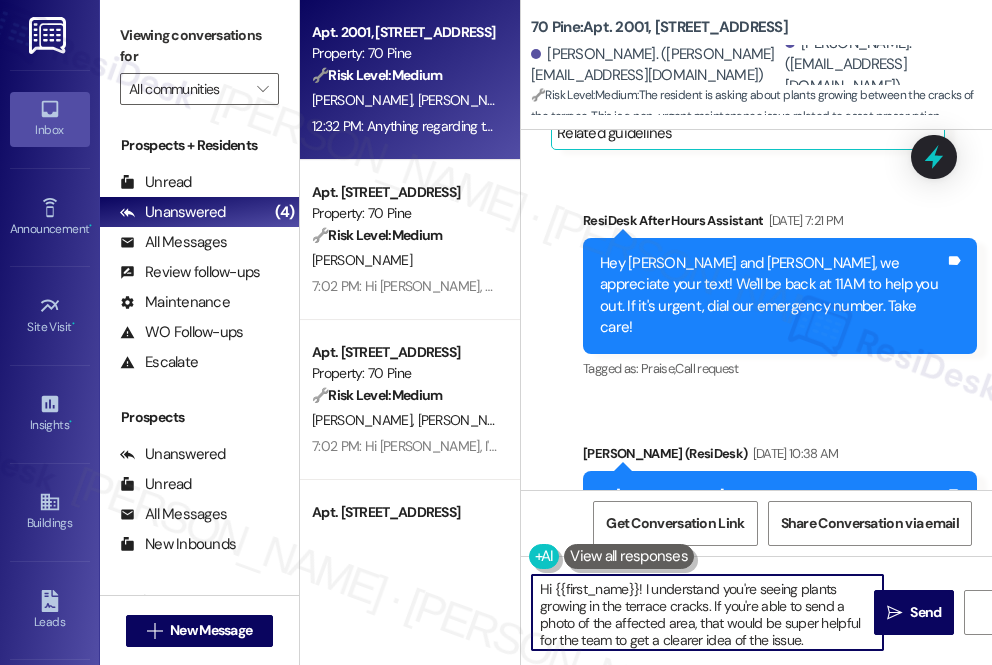 scroll, scrollTop: 0, scrollLeft: 0, axis: both 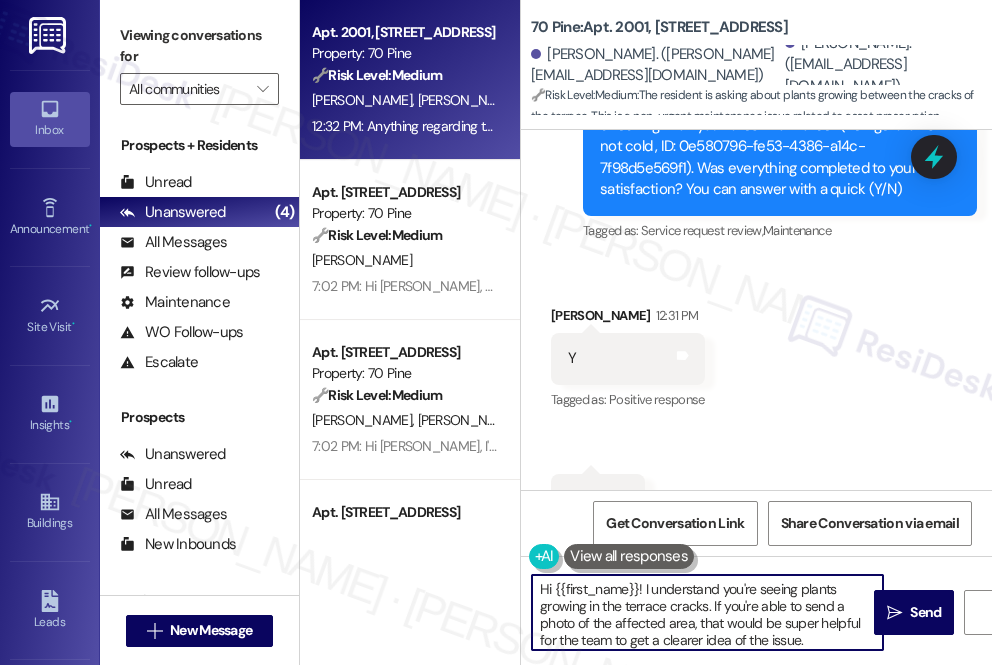 click on "[PERSON_NAME] 12:31 PM" at bounding box center [628, 319] 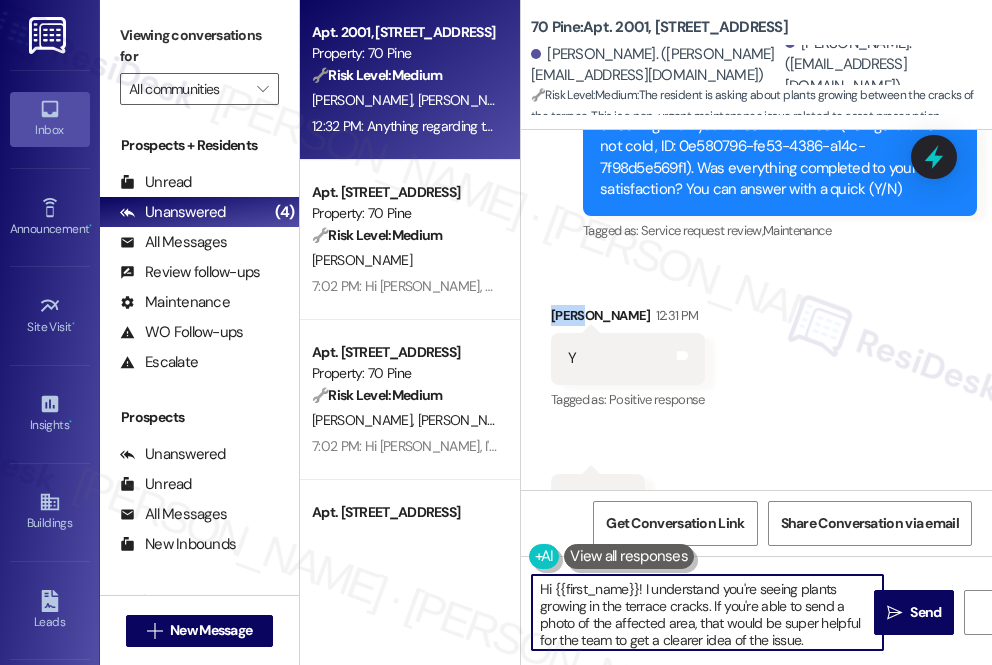 click on "[PERSON_NAME] 12:31 PM" at bounding box center [628, 319] 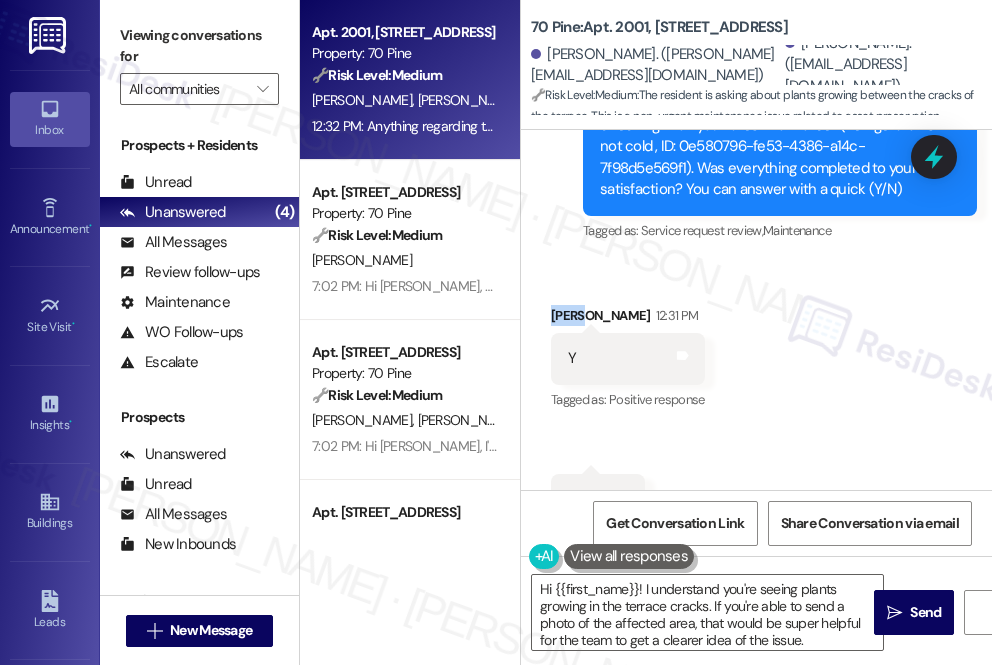 copy on "[PERSON_NAME]" 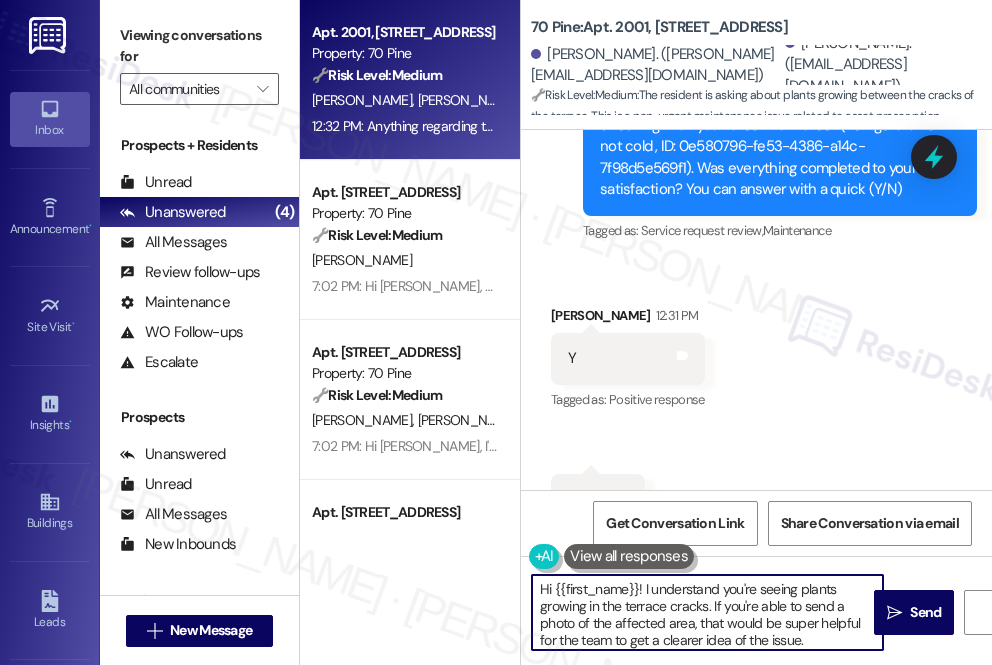 drag, startPoint x: 553, startPoint y: 584, endPoint x: 640, endPoint y: 579, distance: 87.14356 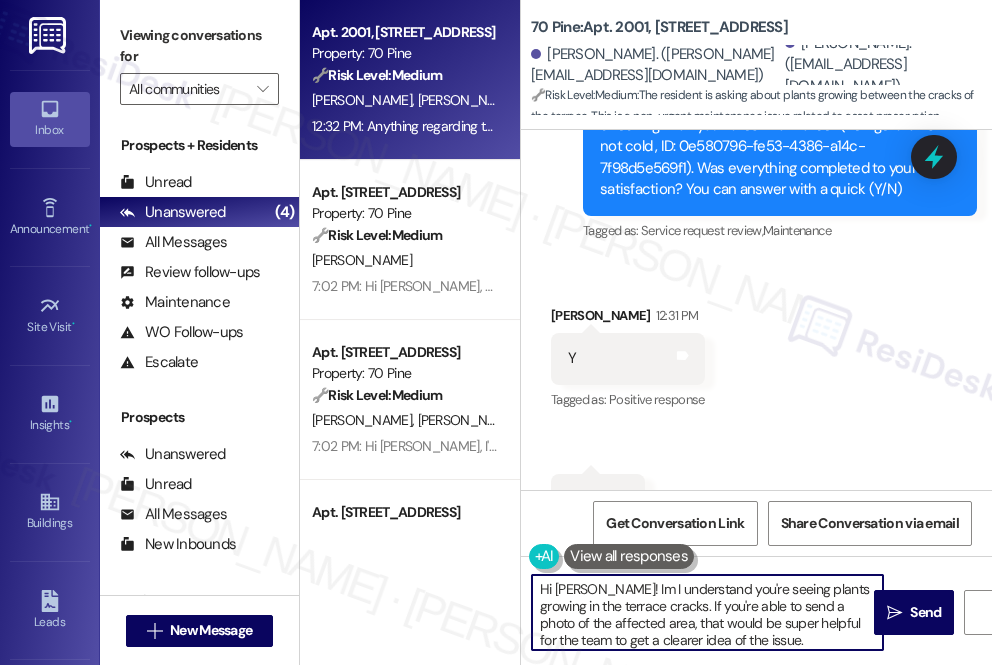 click on "Hi [PERSON_NAME]! Im I understand you're seeing plants growing in the terrace cracks. If you're able to send a photo of the affected area, that would be super helpful for the team to get a clearer idea of the issue." at bounding box center (707, 612) 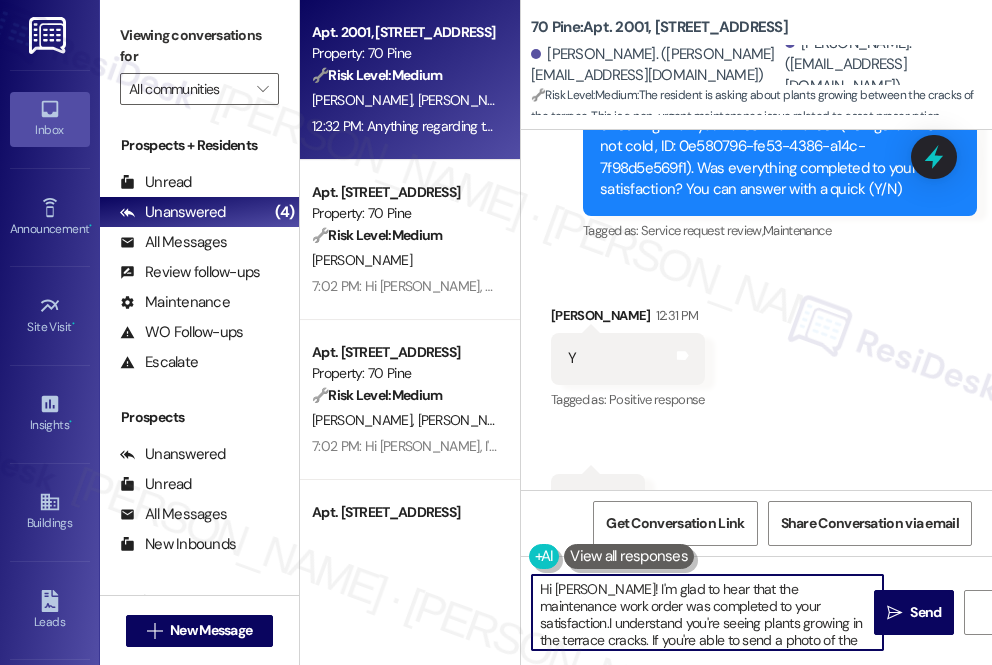 click on "Hi [PERSON_NAME]! I'm glad to hear that the maintenance work order was completed to your satisfaction.I understand you're seeing plants growing in the terrace cracks. If you're able to send a photo of the affected area, that would be super helpful for the team to get a clearer idea of the issue." at bounding box center [707, 612] 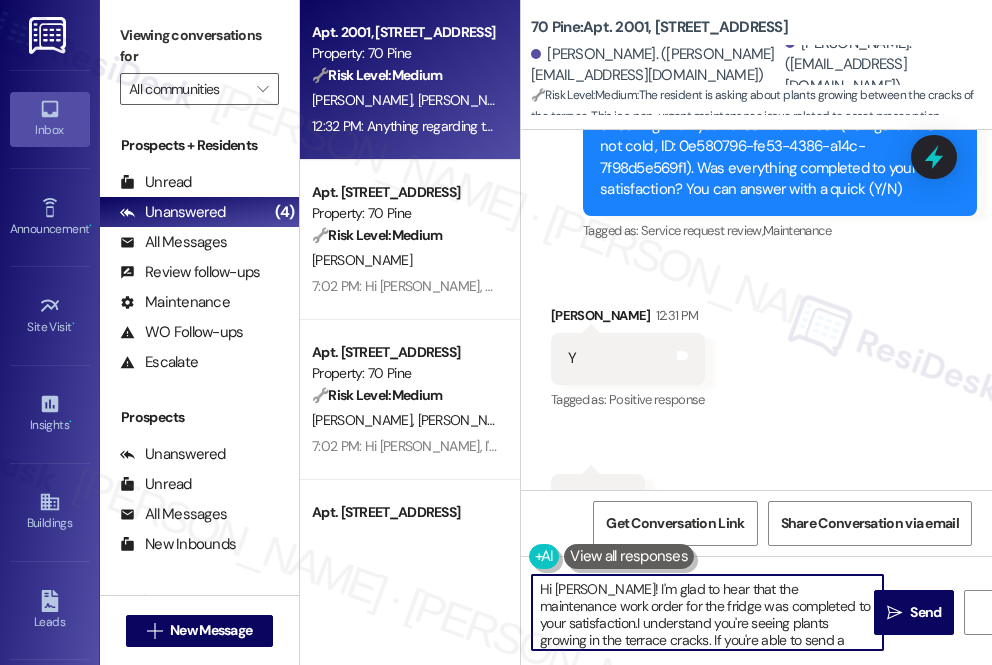 click on "Hi [PERSON_NAME]! I'm glad to hear that the maintenance work order for the fridge was completed to your satisfaction.I understand you're seeing plants growing in the terrace cracks. If you're able to send a photo of the affected area, that would be super helpful for the team to get a clearer idea of the issue." at bounding box center (707, 612) 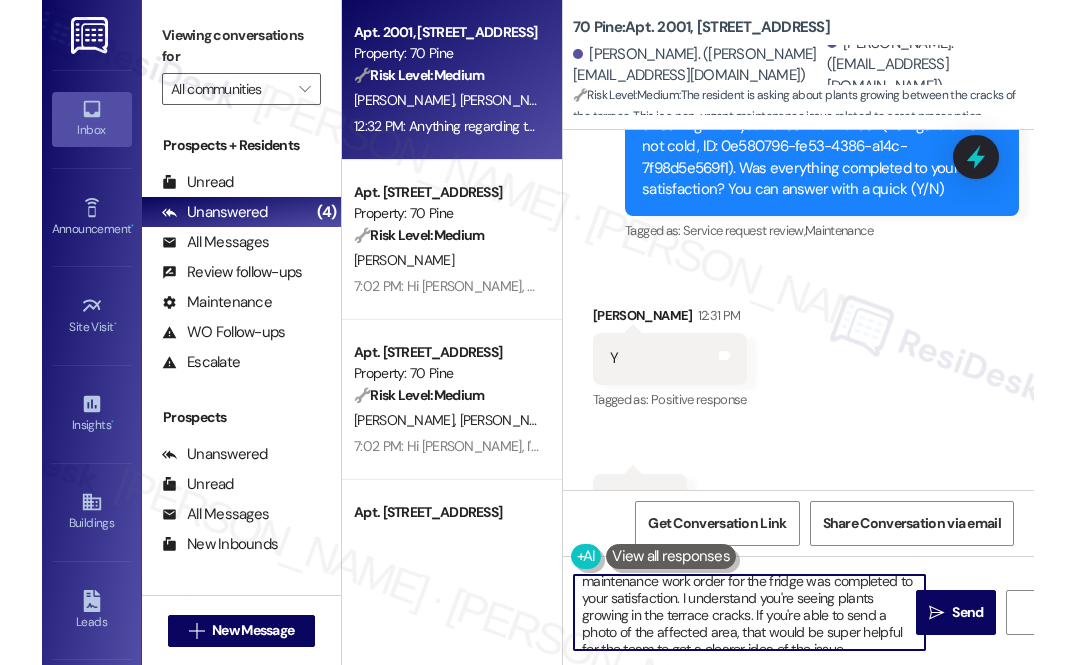 scroll, scrollTop: 39, scrollLeft: 0, axis: vertical 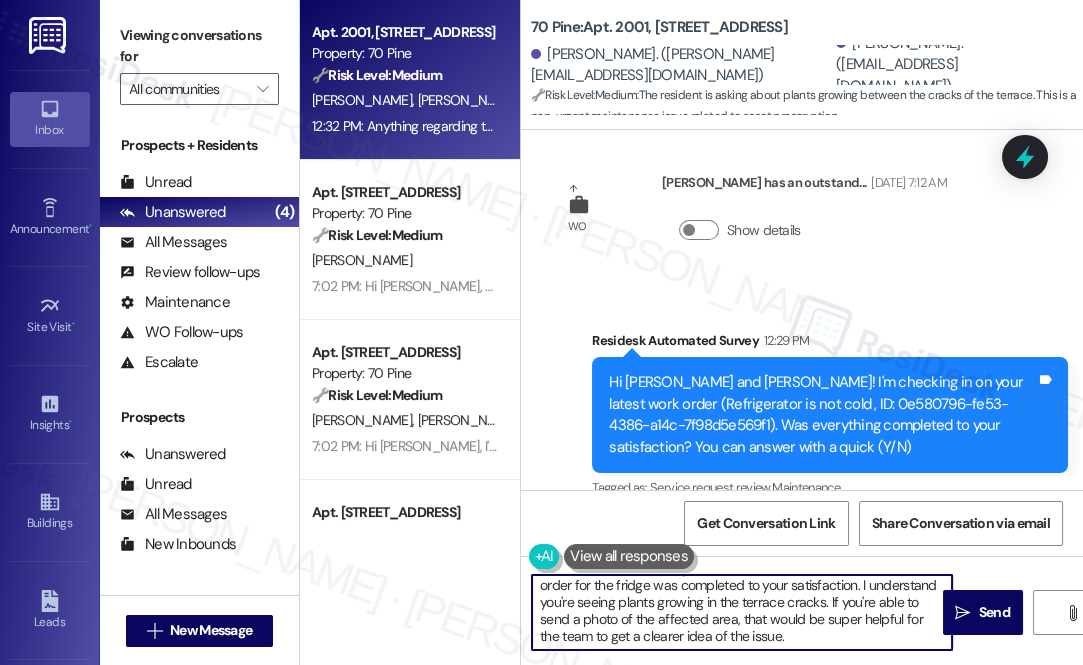 click on "Hi [PERSON_NAME]! I'm glad to hear that the maintenance work order for the fridge was completed to your satisfaction. I understand you're seeing plants growing in the terrace cracks. If you're able to send a photo of the affected area, that would be super helpful for the team to get a clearer idea of the issue." at bounding box center (742, 612) 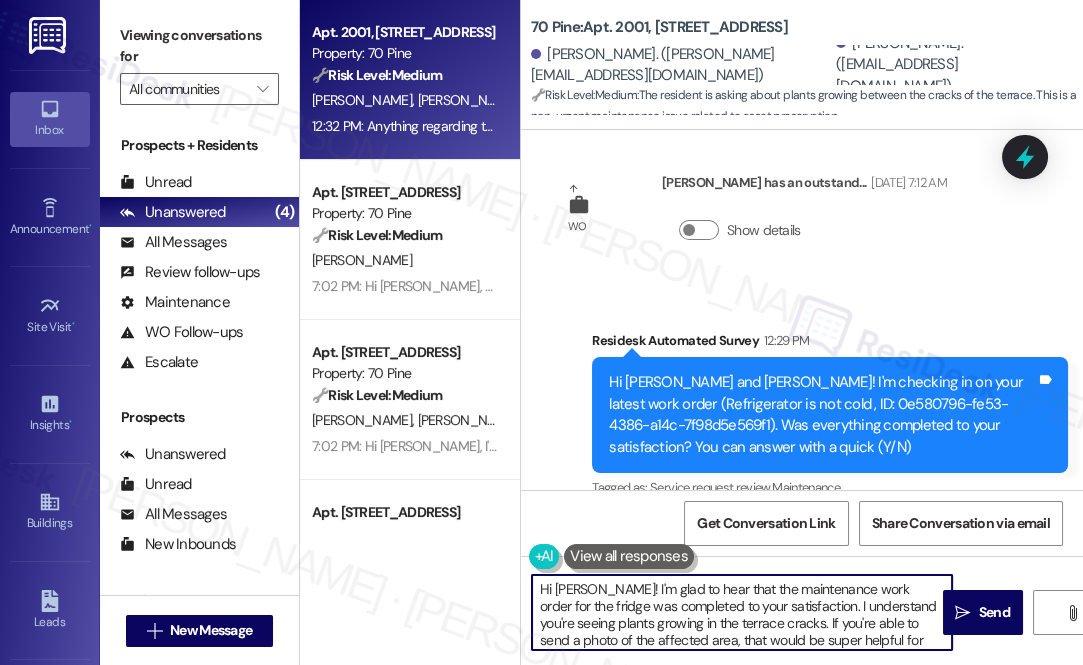 click on "Hi [PERSON_NAME]! I'm glad to hear that the maintenance work order for the fridge was completed to your satisfaction. I understand you're seeing plants growing in the terrace cracks. If you're able to send a photo of the affected area, that would be super helpful for the team to get a clearer idea of the issue." at bounding box center (742, 612) 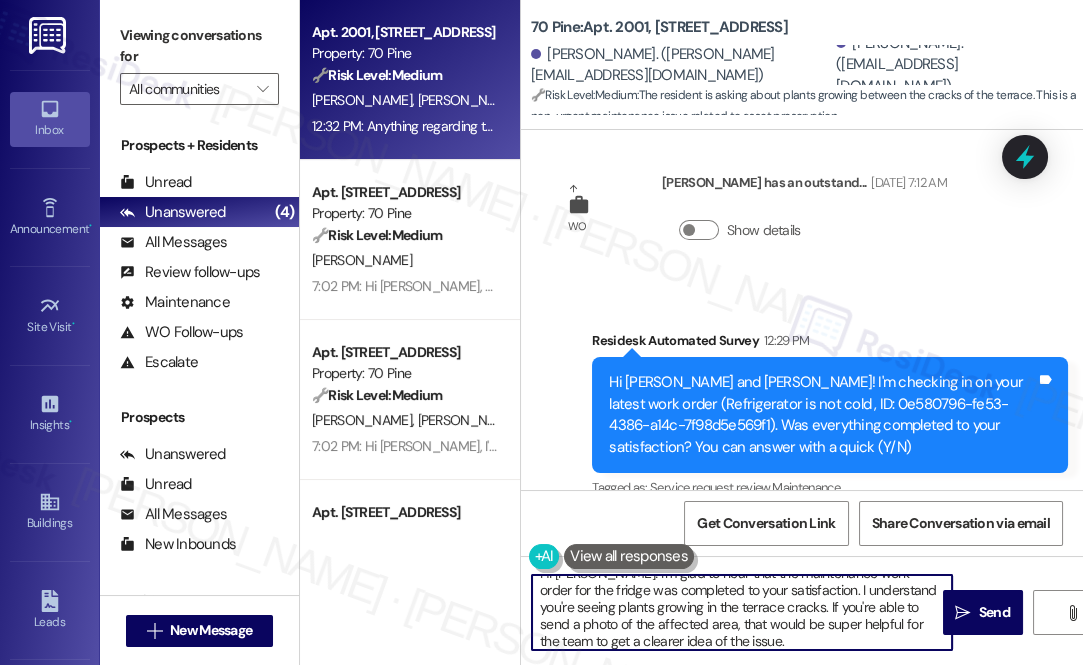 scroll, scrollTop: 21, scrollLeft: 0, axis: vertical 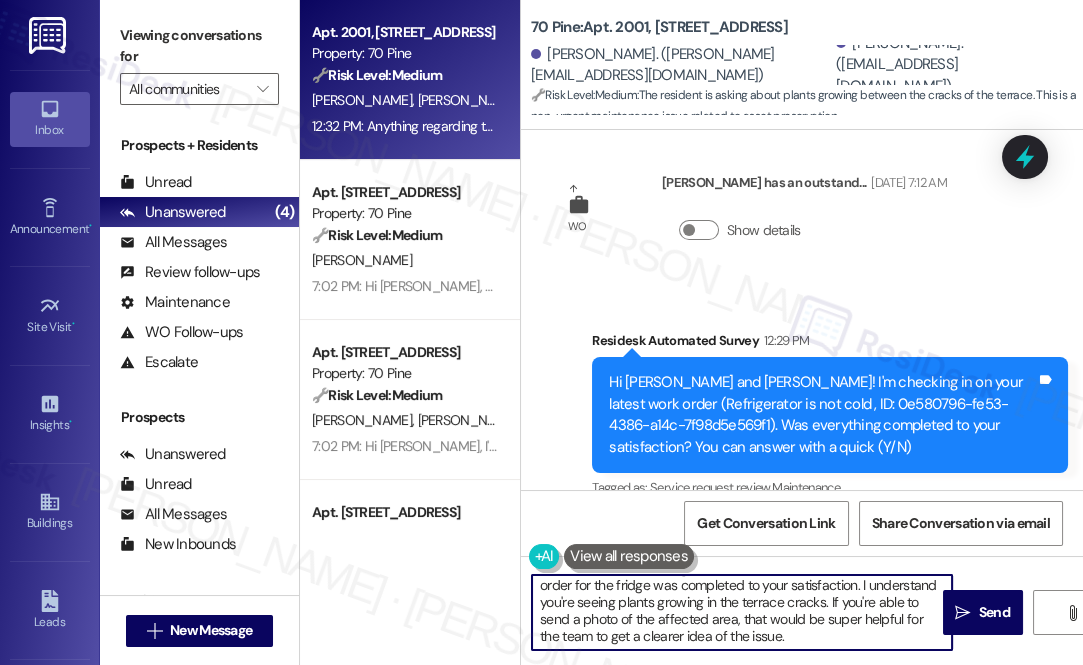 click on "Hi [PERSON_NAME]! I'm glad to hear that the maintenance work order for the fridge was completed to your satisfaction. I understand you're seeing plants growing in the terrace cracks. If you're able to send a photo of the affected area, that would be super helpful for the team to get a clearer idea of the issue." at bounding box center [742, 612] 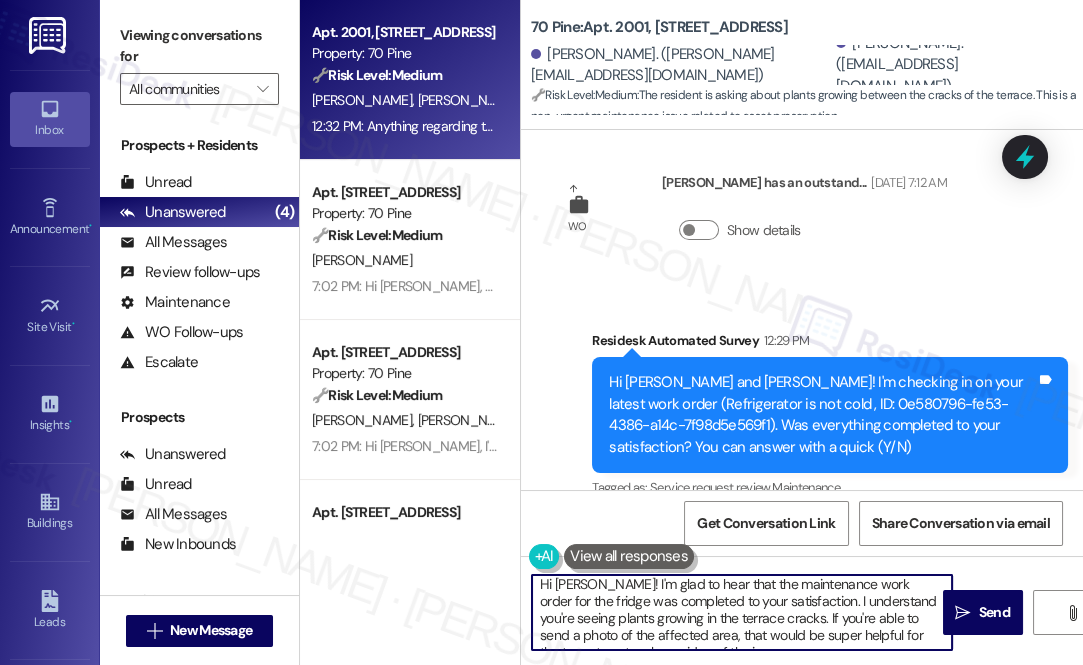 scroll, scrollTop: 0, scrollLeft: 0, axis: both 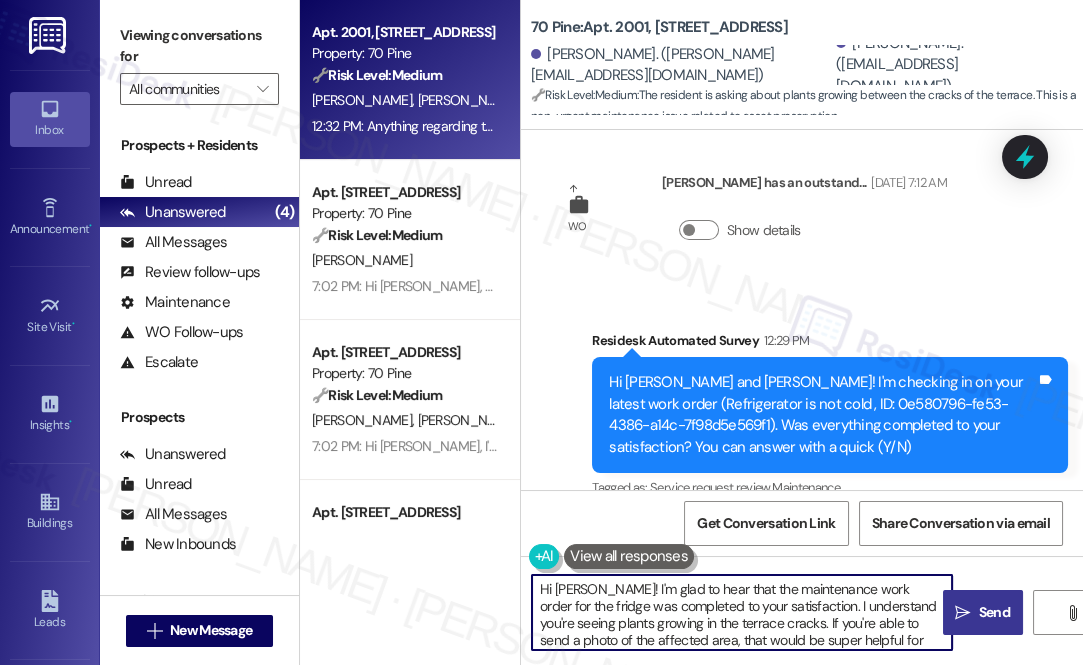 type on "Hi [PERSON_NAME]! I'm glad to hear that the maintenance work order for the fridge was completed to your satisfaction. I understand you're seeing plants growing in the terrace cracks. If you're able to send a photo of the affected area, that would be super helpful for the team to get a clearer idea of the issue." 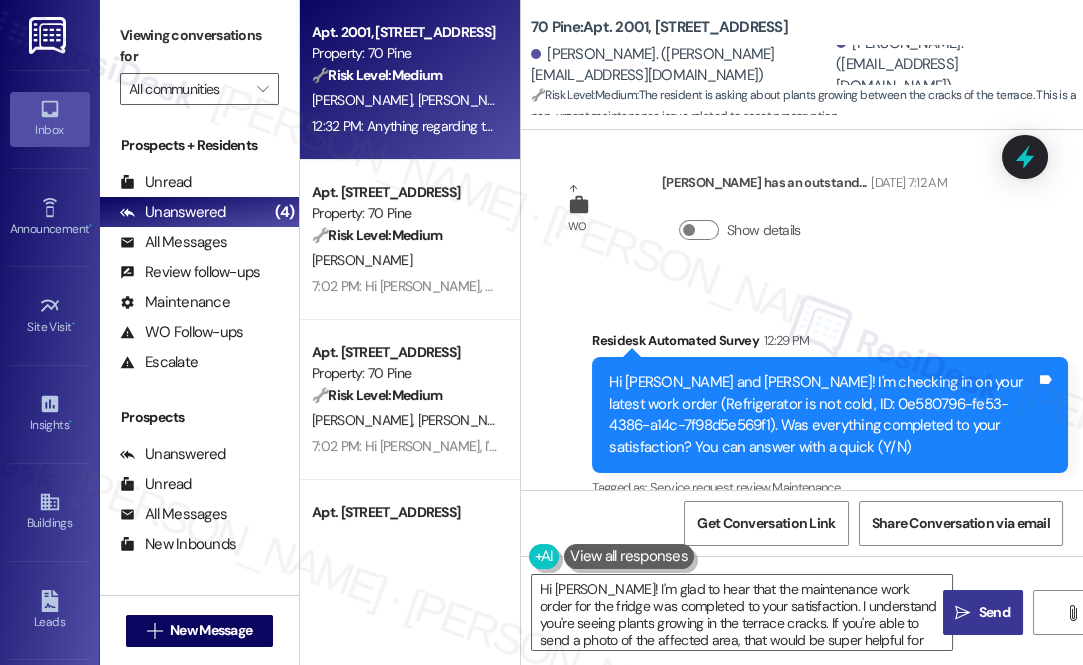 click on " Send" at bounding box center [983, 612] 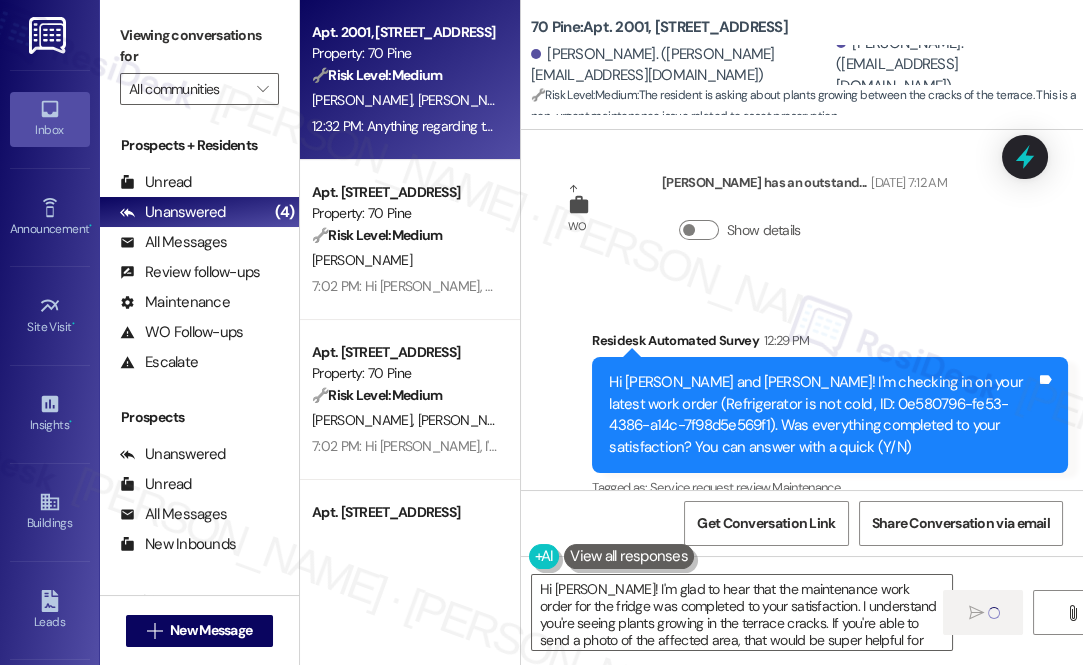type 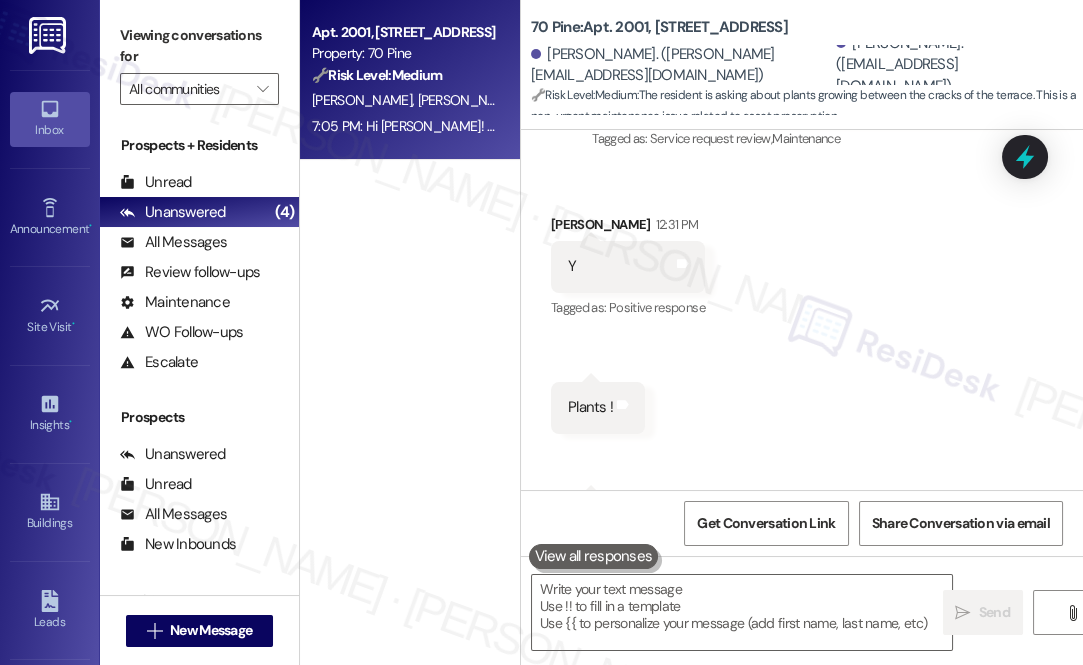 scroll, scrollTop: 15755, scrollLeft: 0, axis: vertical 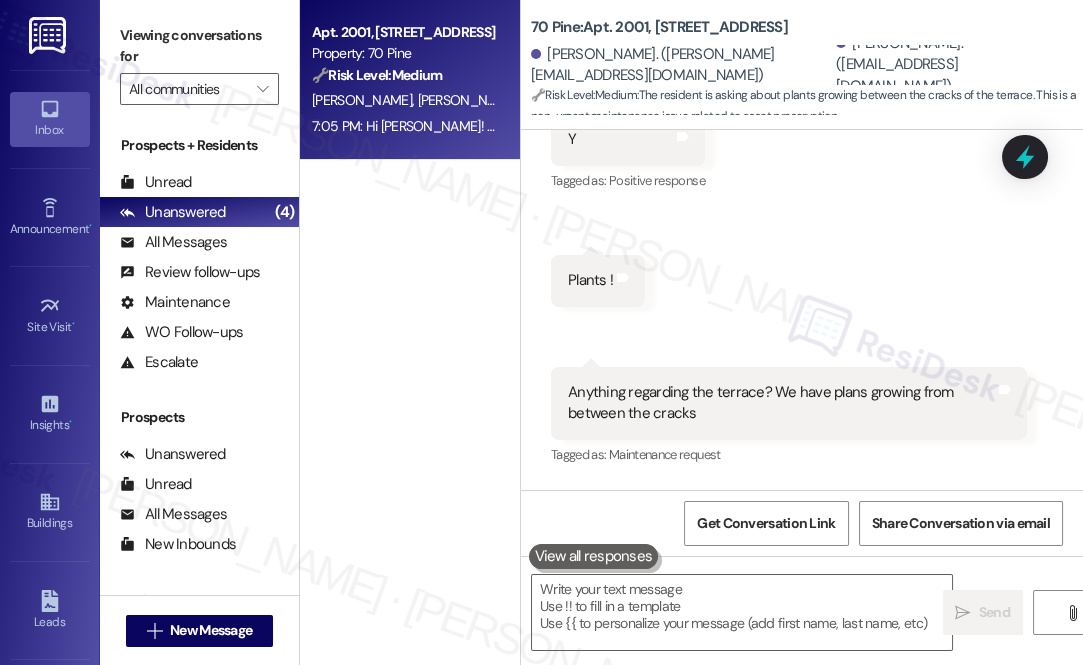 click on "Anything regarding the terrace? We have plans growing from between the cracks" at bounding box center [781, 403] 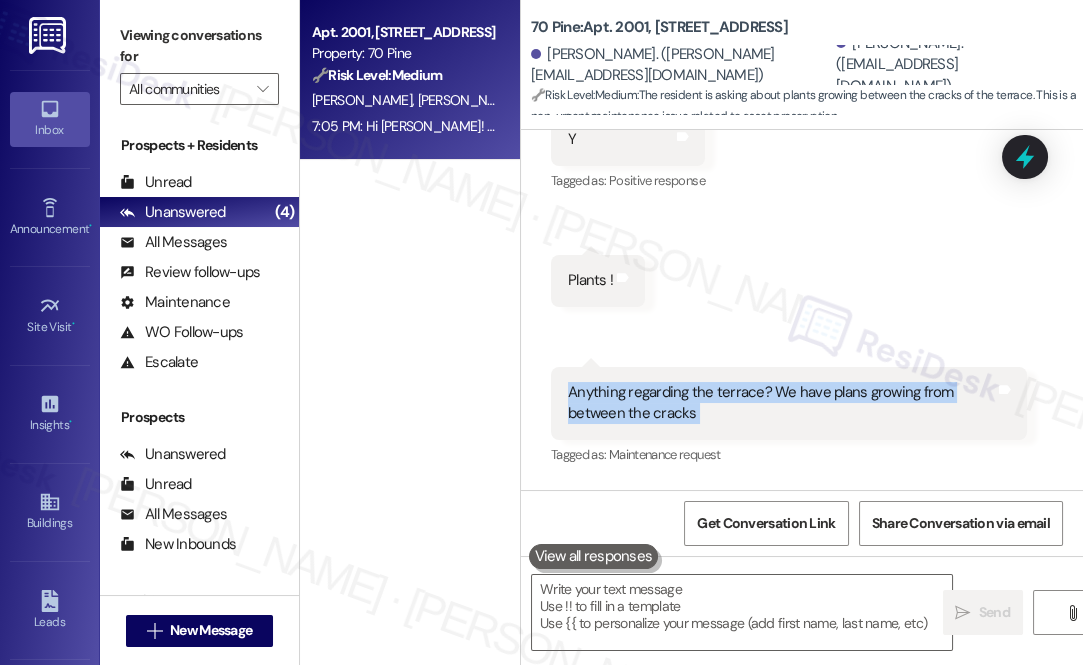 click on "Anything regarding the terrace? We have plans growing from between the cracks" at bounding box center [781, 403] 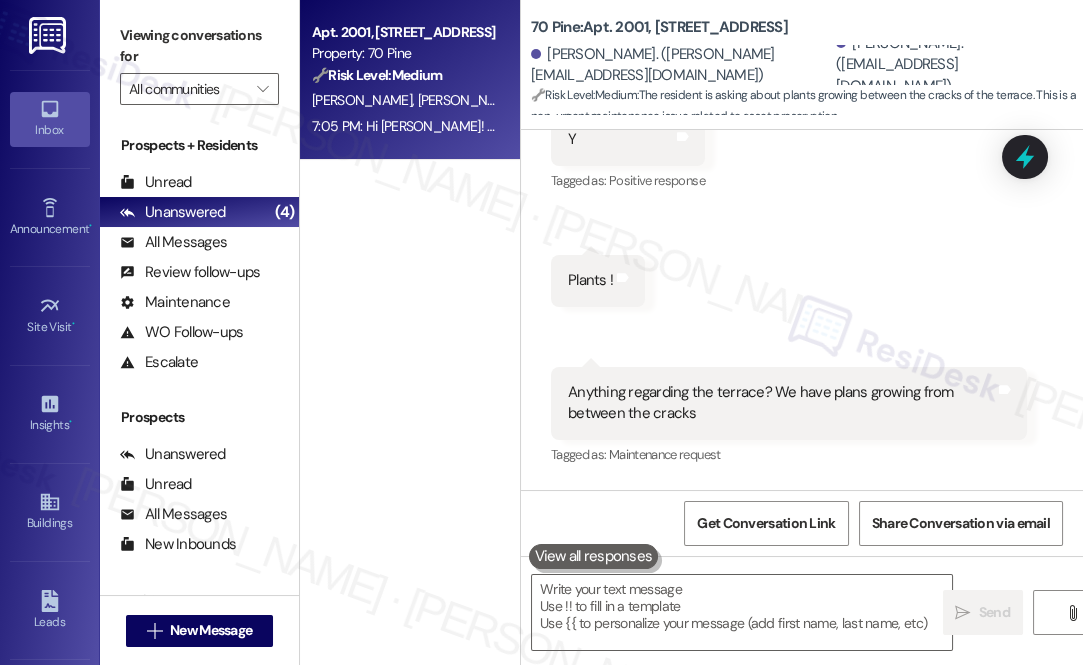 click on "Hi [PERSON_NAME]! I'm glad to hear that the maintenance work order for the fridge was completed to your satisfaction. I understand you're seeing plants growing in the terrace cracks. If you're able to send a photo of the affected area, that would be super helpful for the team to get a clearer idea of the issue." at bounding box center (822, 625) 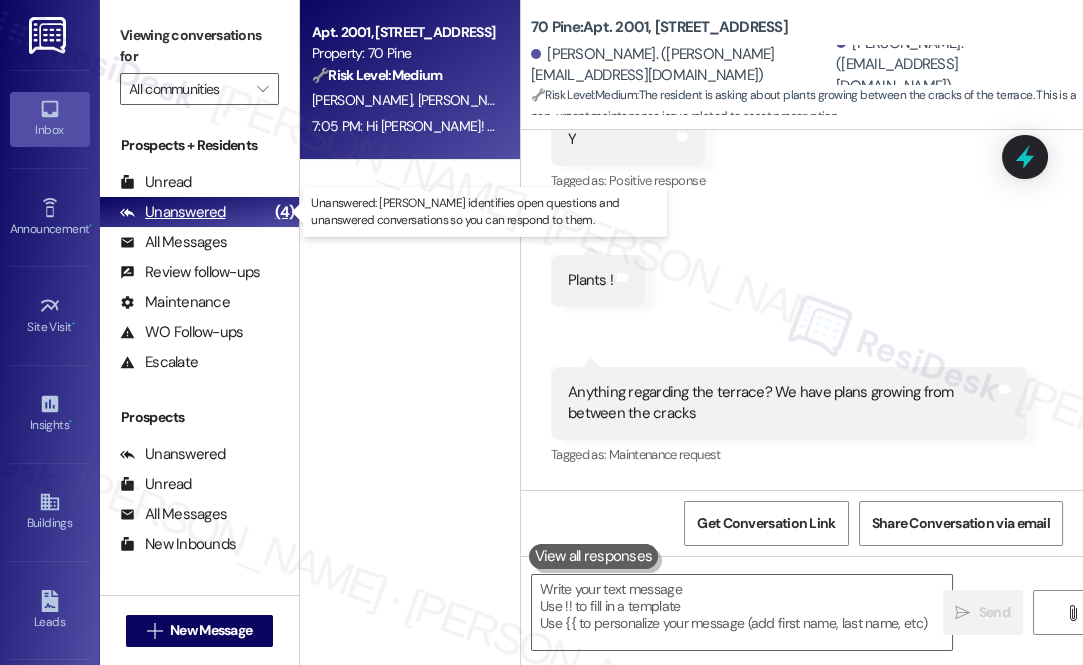 click on "Unanswered" at bounding box center (173, 212) 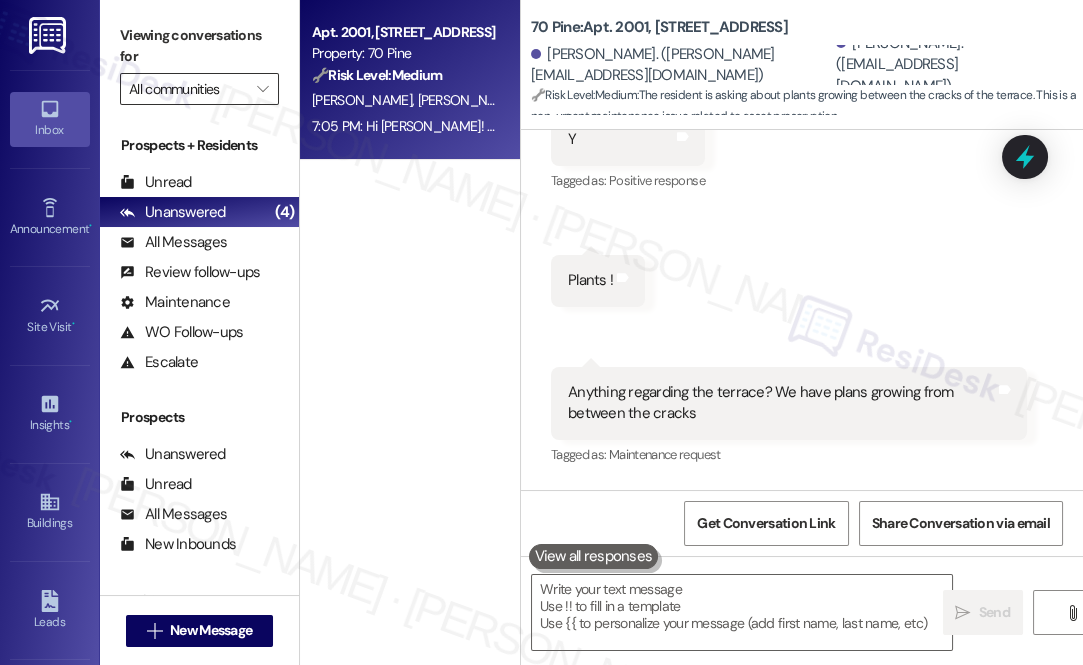 click on "All communities" at bounding box center [188, 89] 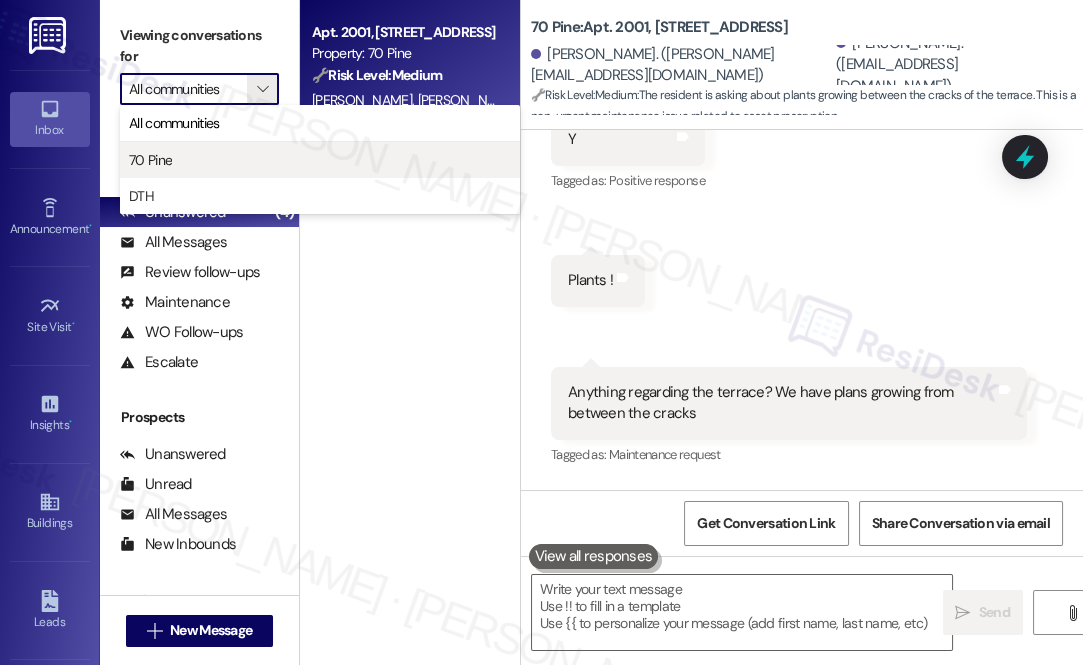 click on "70 Pine" at bounding box center (320, 160) 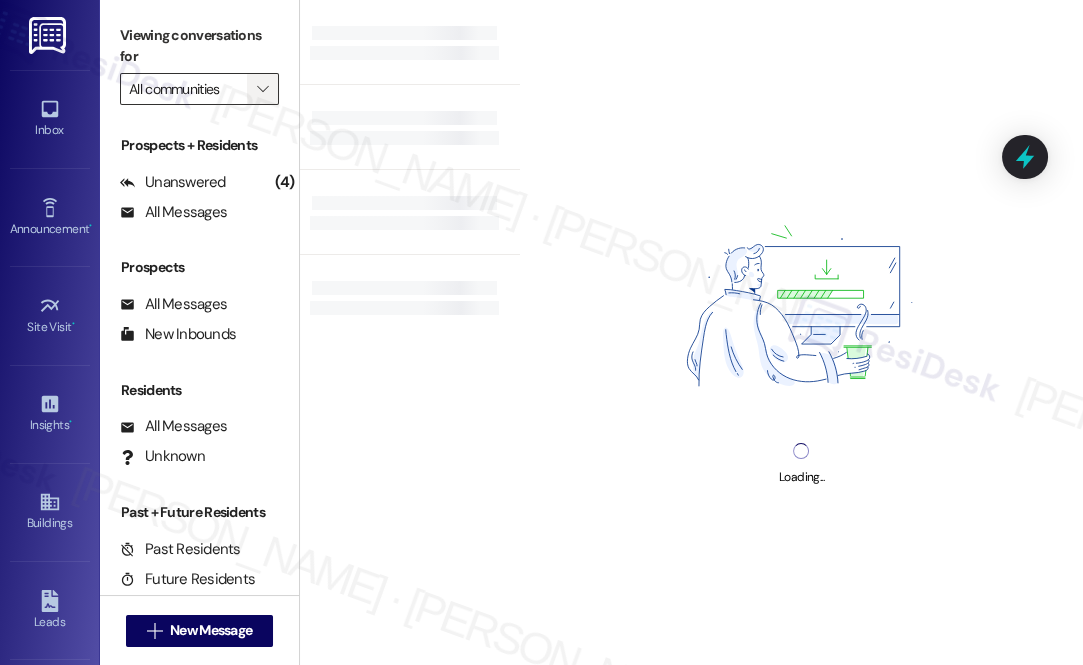 type on "70 Pine" 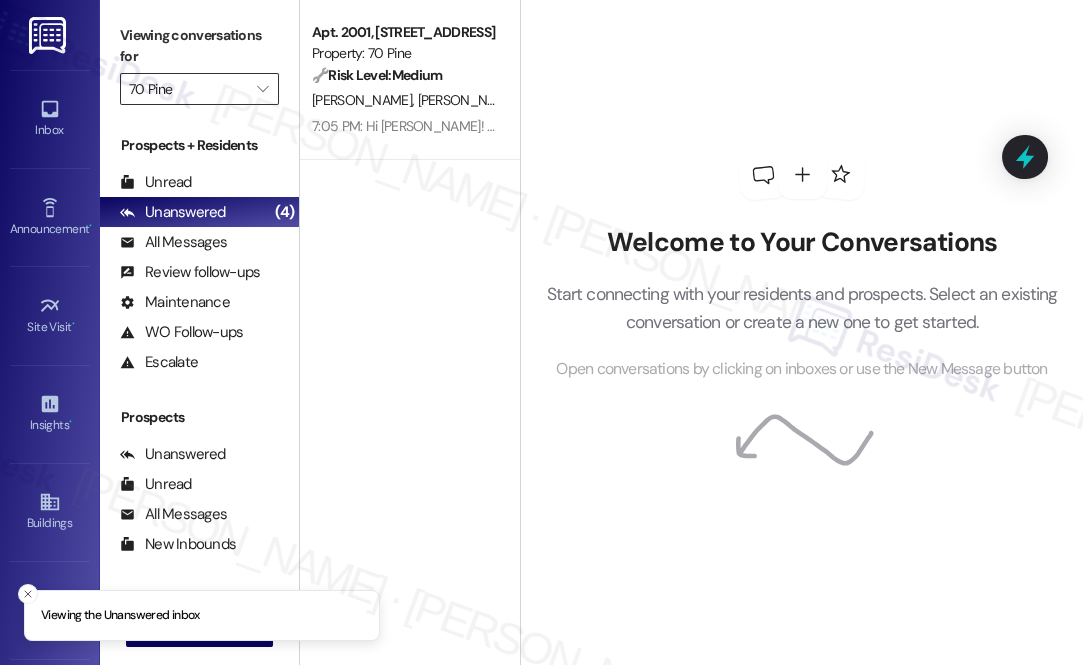 click on "70 Pine" at bounding box center [188, 89] 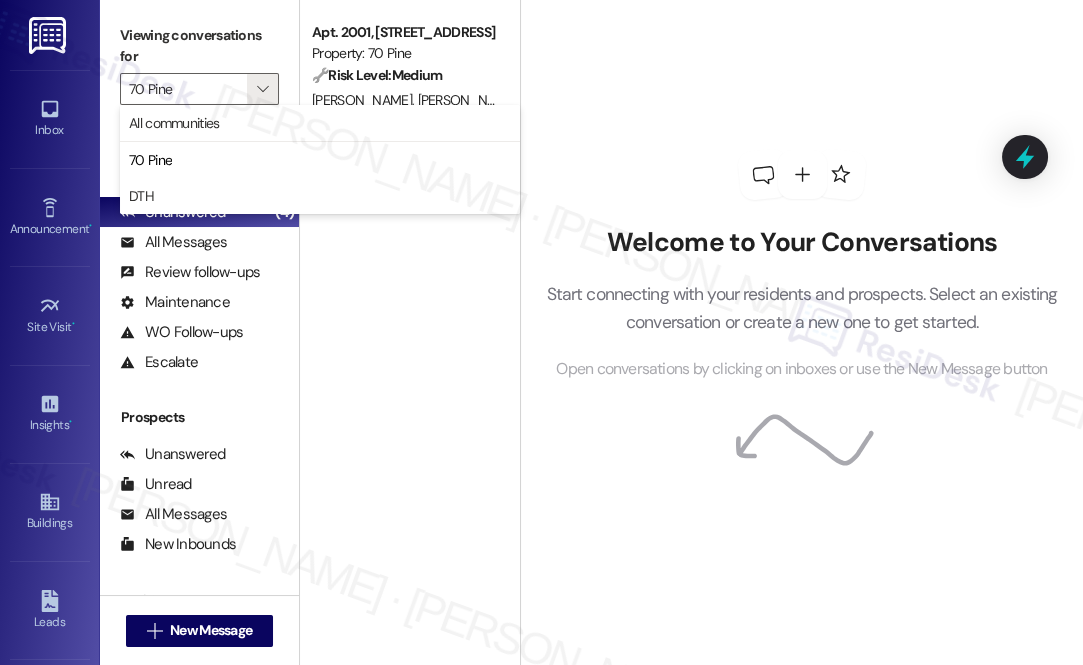 drag, startPoint x: 904, startPoint y: 206, endPoint x: 891, endPoint y: 206, distance: 13 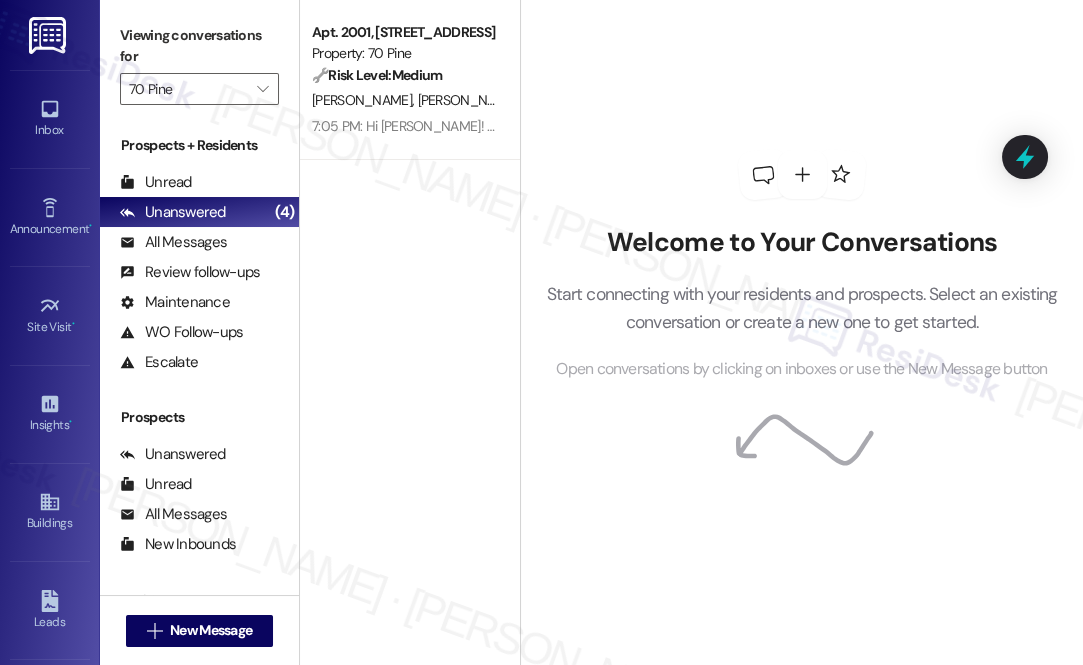 click on "Welcome to Your Conversations Start connecting with your residents and prospects. Select an existing conversation or create a new one to get started. Open conversations by clicking on inboxes or use the New Message button" at bounding box center [802, 266] 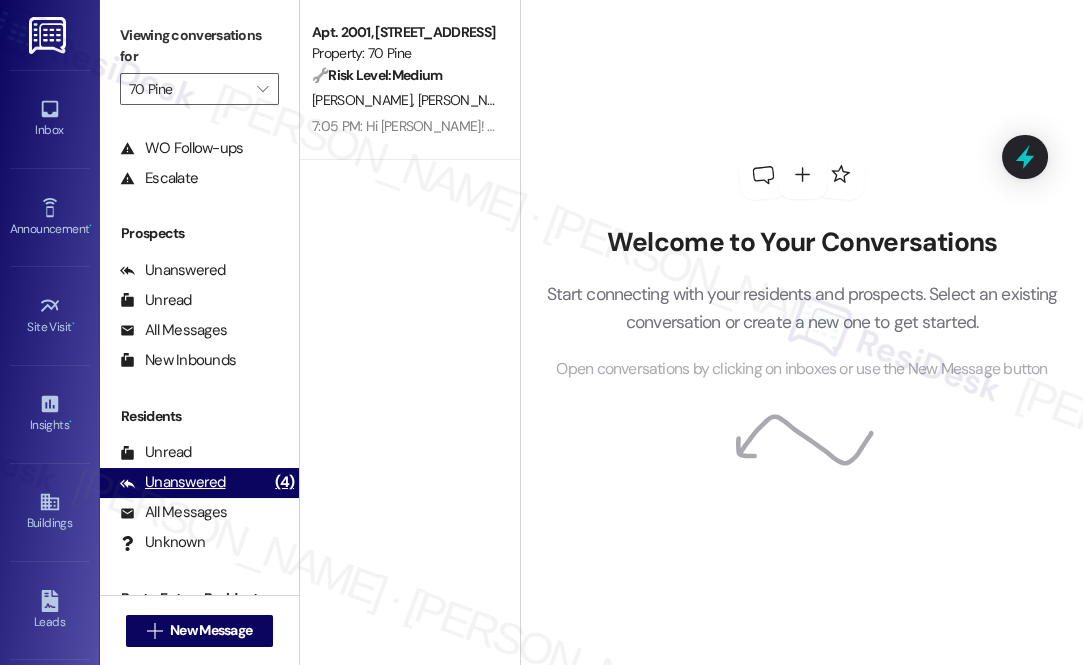 scroll, scrollTop: 237, scrollLeft: 0, axis: vertical 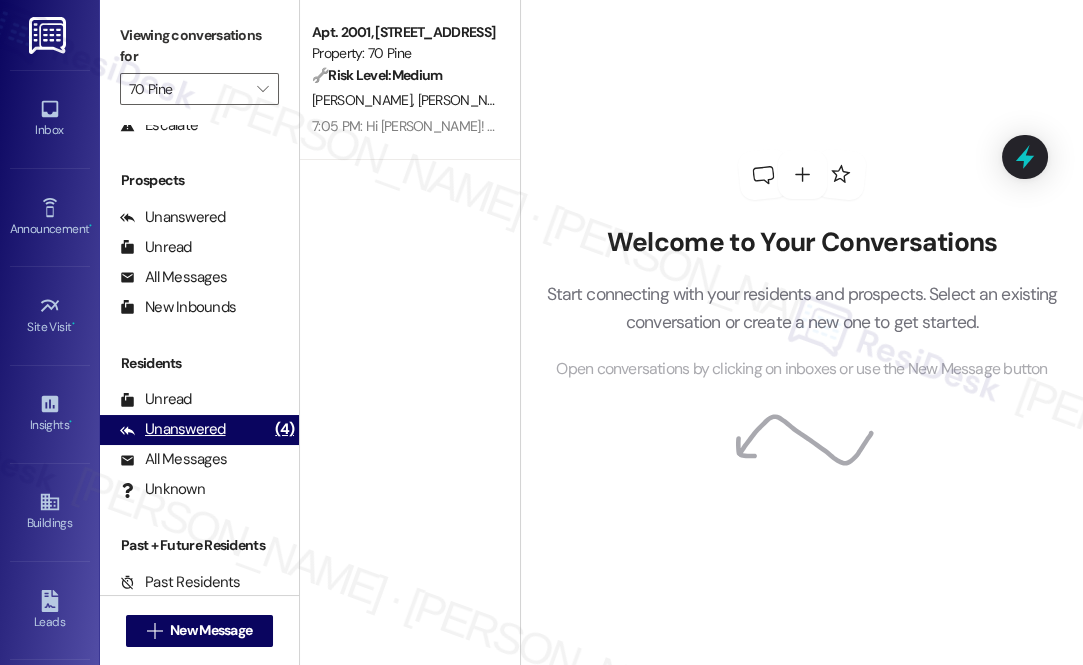 click on "Unanswered (4)" at bounding box center [199, 430] 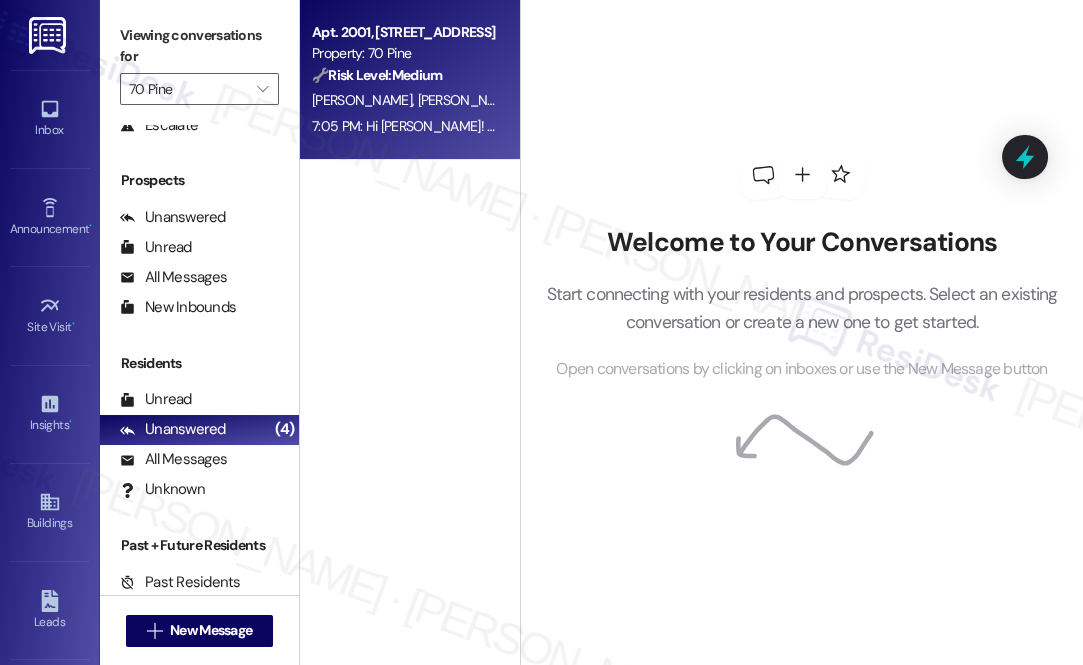 click on "7:05 PM: Hi [PERSON_NAME]! I'm glad to hear that the maintenance work order for the fridge was completed to your satisfaction. I understand you're seeing plants growing in the terrace cracks. If you're able to send a photo of the affected area, that would be super helpful for the team to get a clearer idea of the issue. 7:05 PM: Hi [PERSON_NAME]! I'm glad to hear that the maintenance work order for the fridge was completed to your satisfaction. I understand you're seeing plants growing in the terrace cracks. If you're able to send a photo of the affected area, that would be super helpful for the team to get a clearer idea of the issue." at bounding box center (1231, 126) 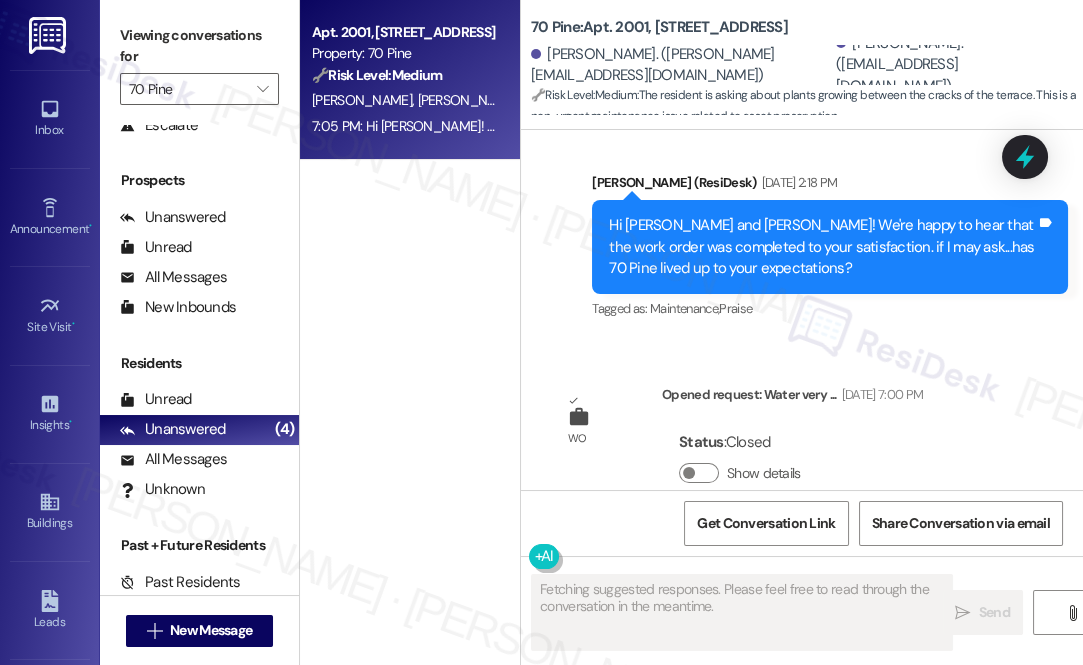 scroll, scrollTop: 10266, scrollLeft: 0, axis: vertical 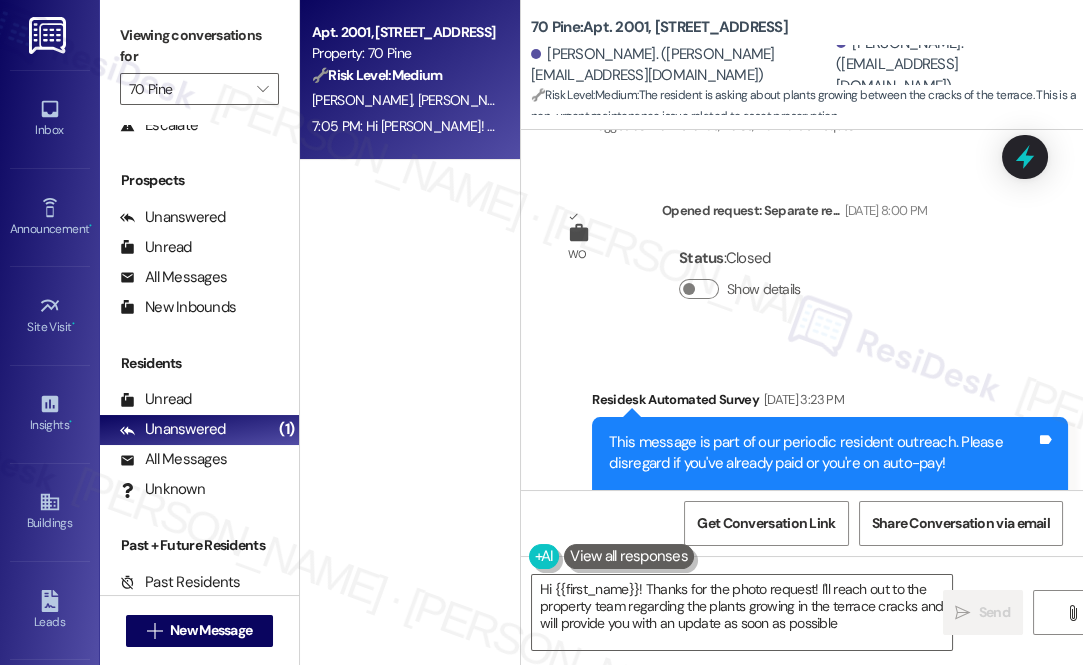 type on "Hi {{first_name}}! Thanks for the photo request! I'll reach out to the property team regarding the plants growing in the terrace cracks and will provide you with an update as soon as possible." 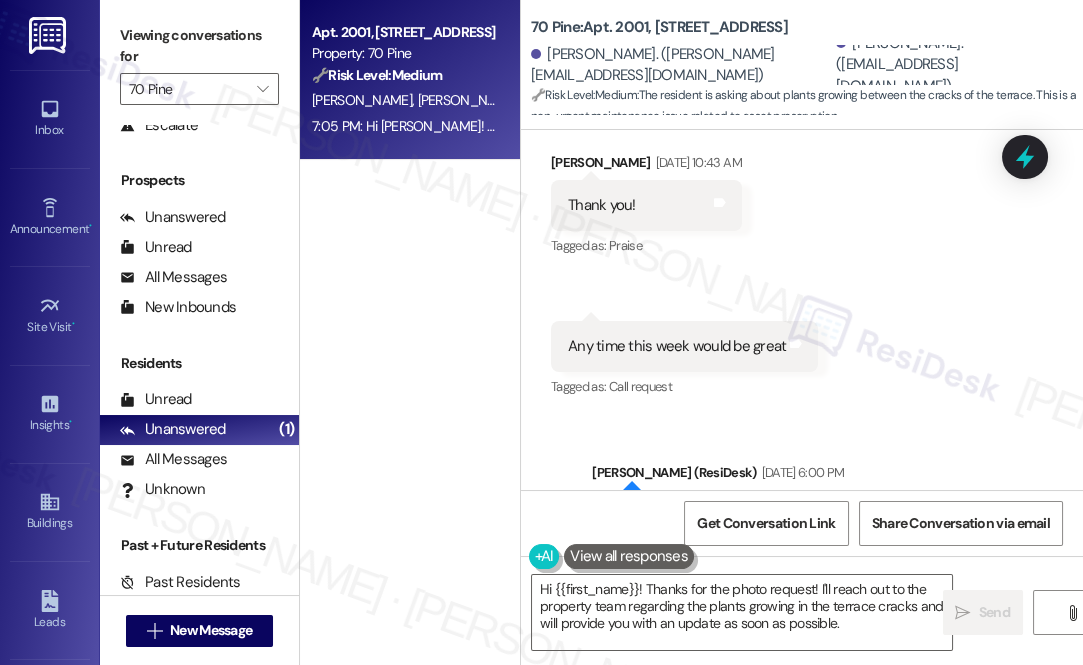scroll, scrollTop: 15722, scrollLeft: 0, axis: vertical 